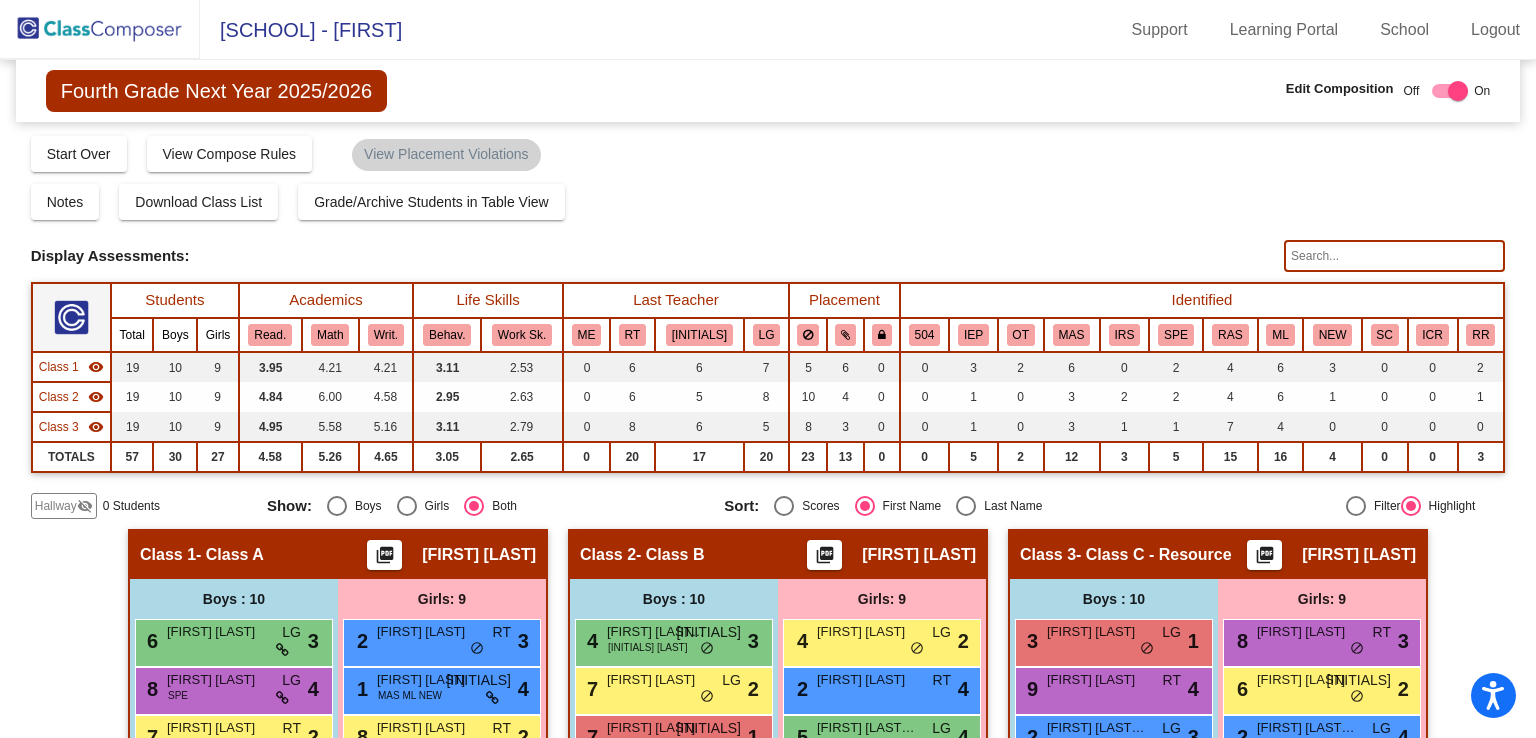 scroll, scrollTop: 0, scrollLeft: 0, axis: both 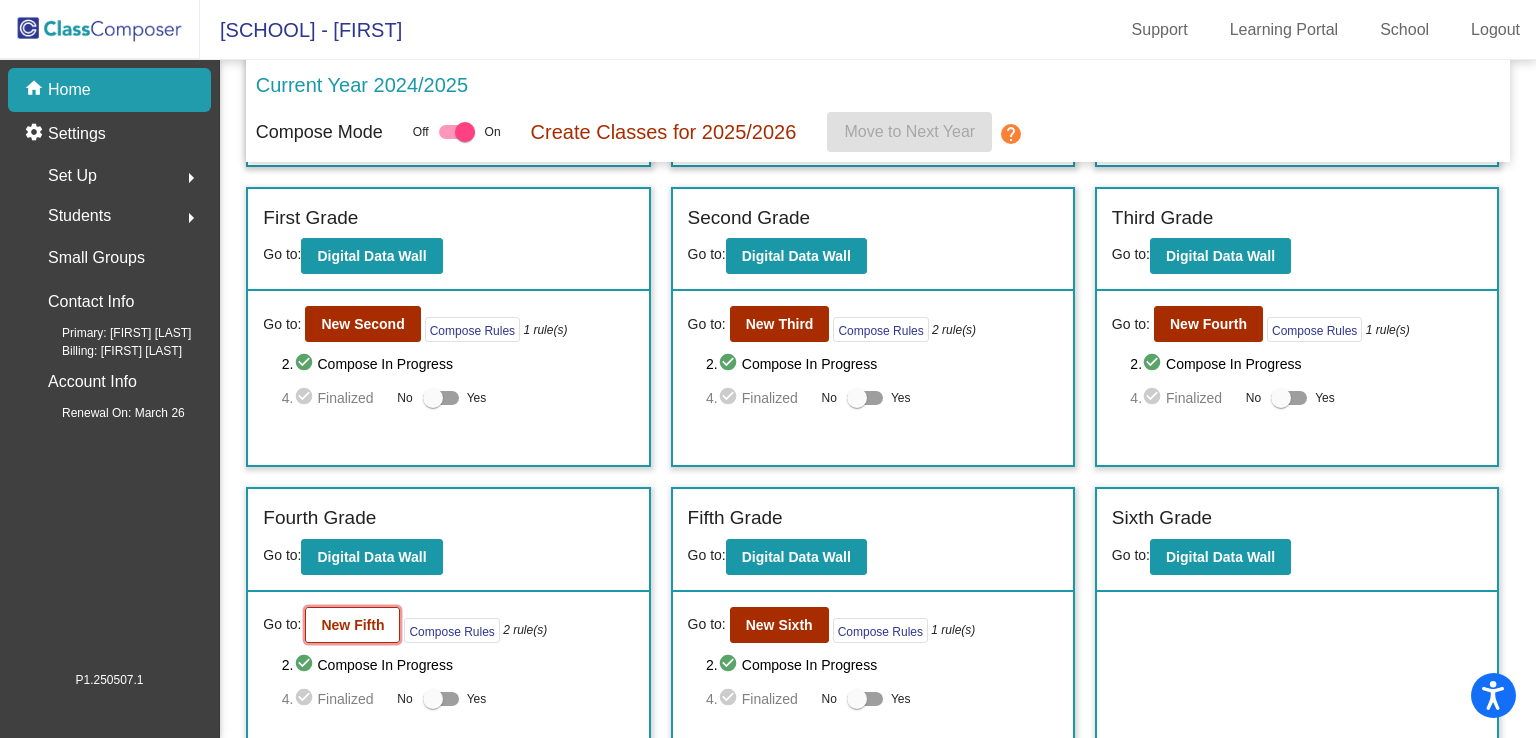 click on "New Fifth" 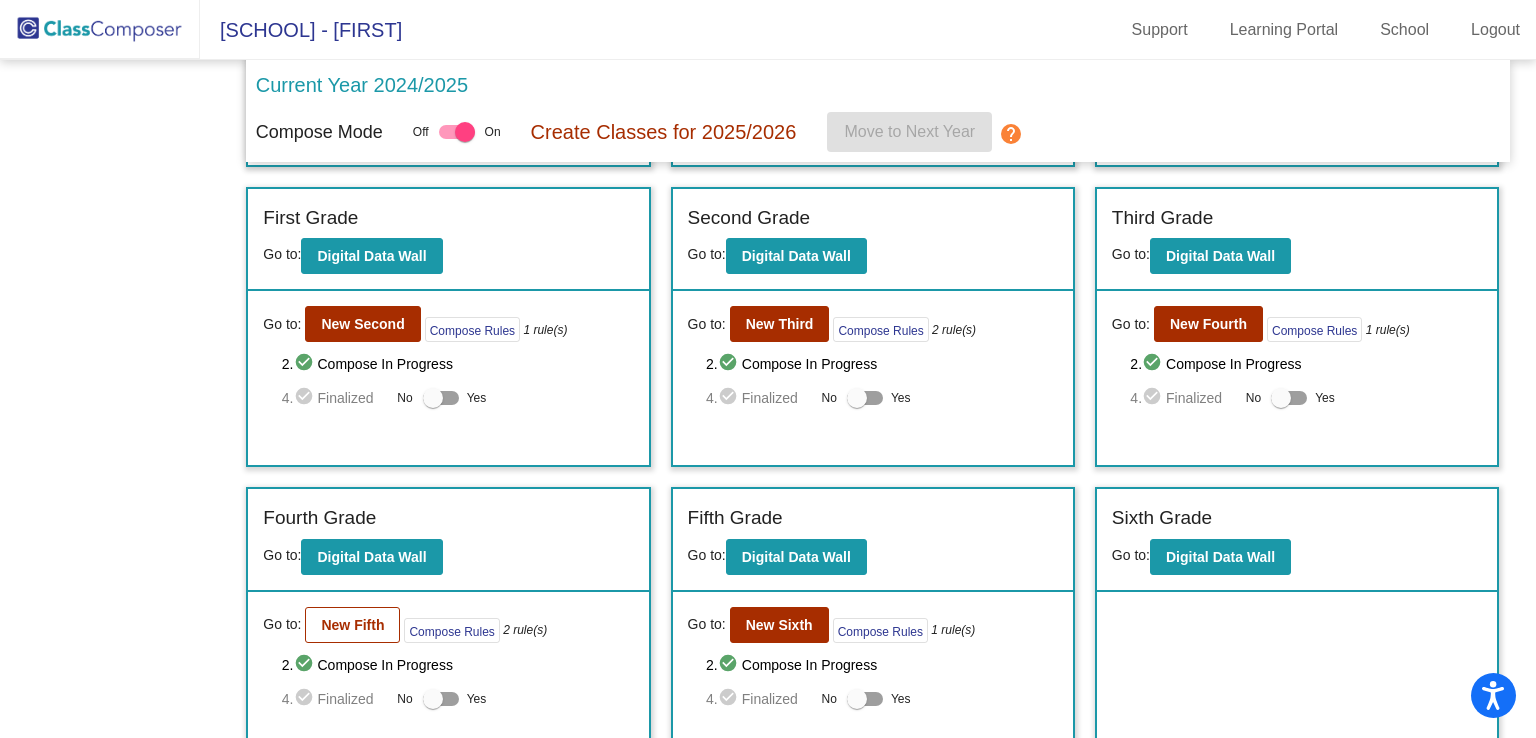 scroll, scrollTop: 0, scrollLeft: 0, axis: both 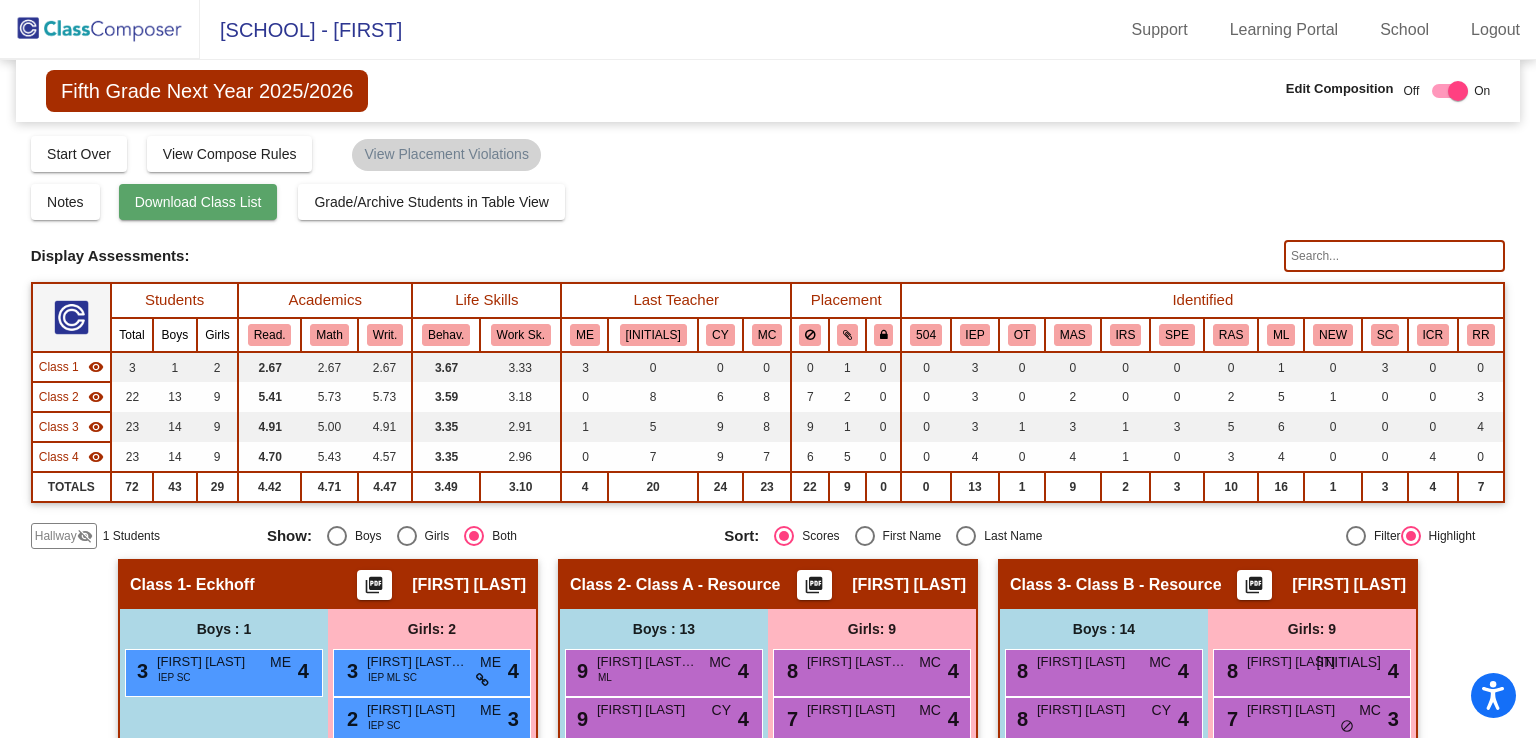 click on "Download Class List" 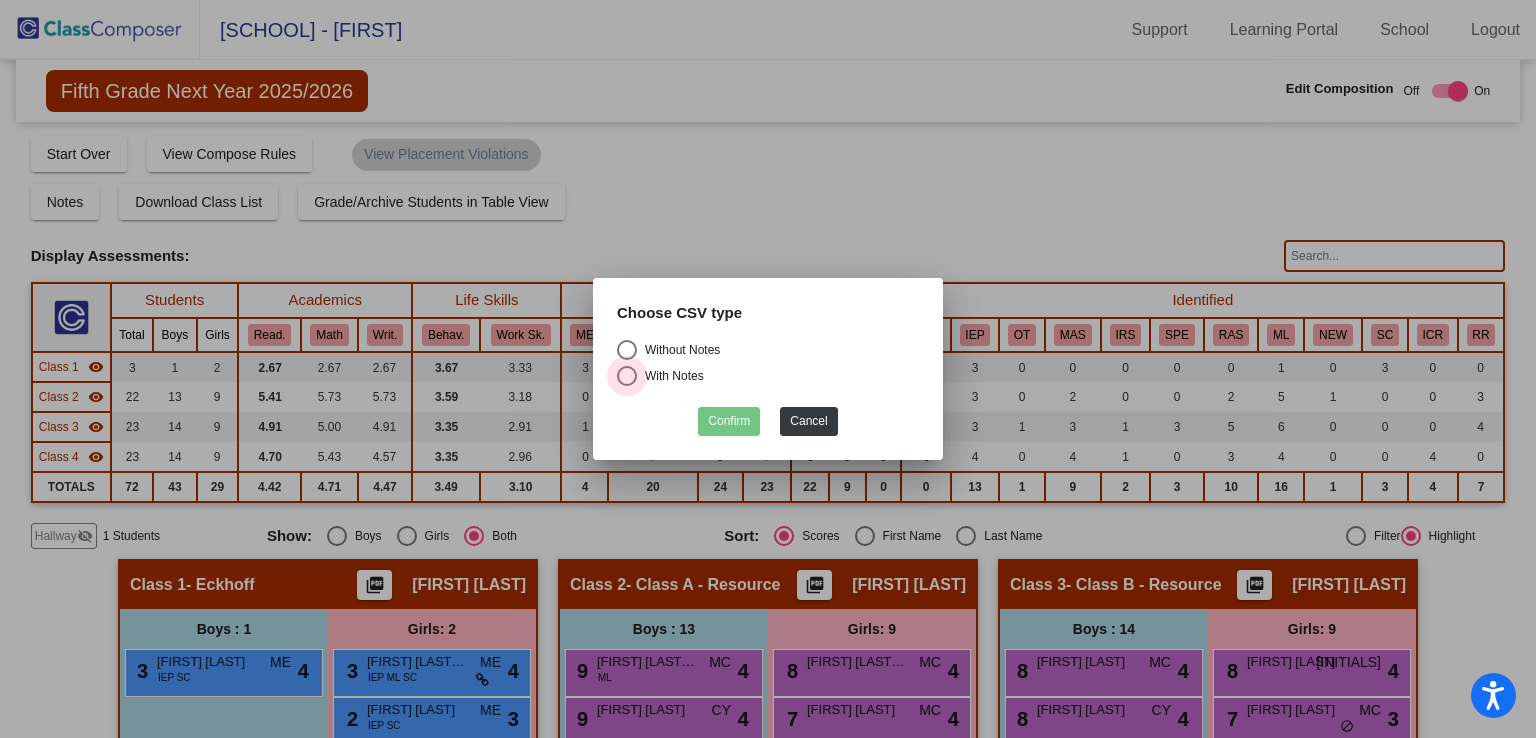 drag, startPoint x: 676, startPoint y: 371, endPoint x: 645, endPoint y: 383, distance: 33.24154 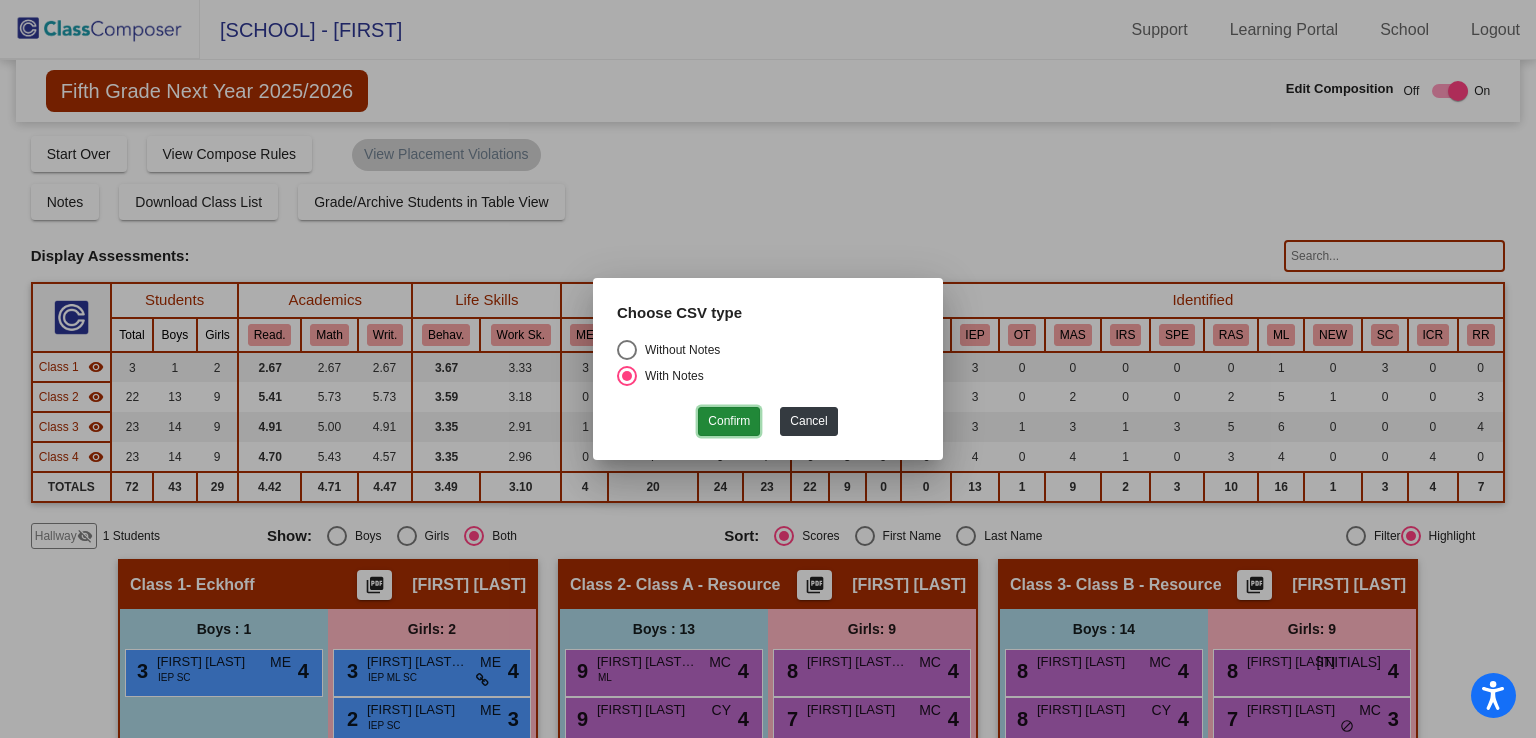 click on "Confirm" at bounding box center [729, 421] 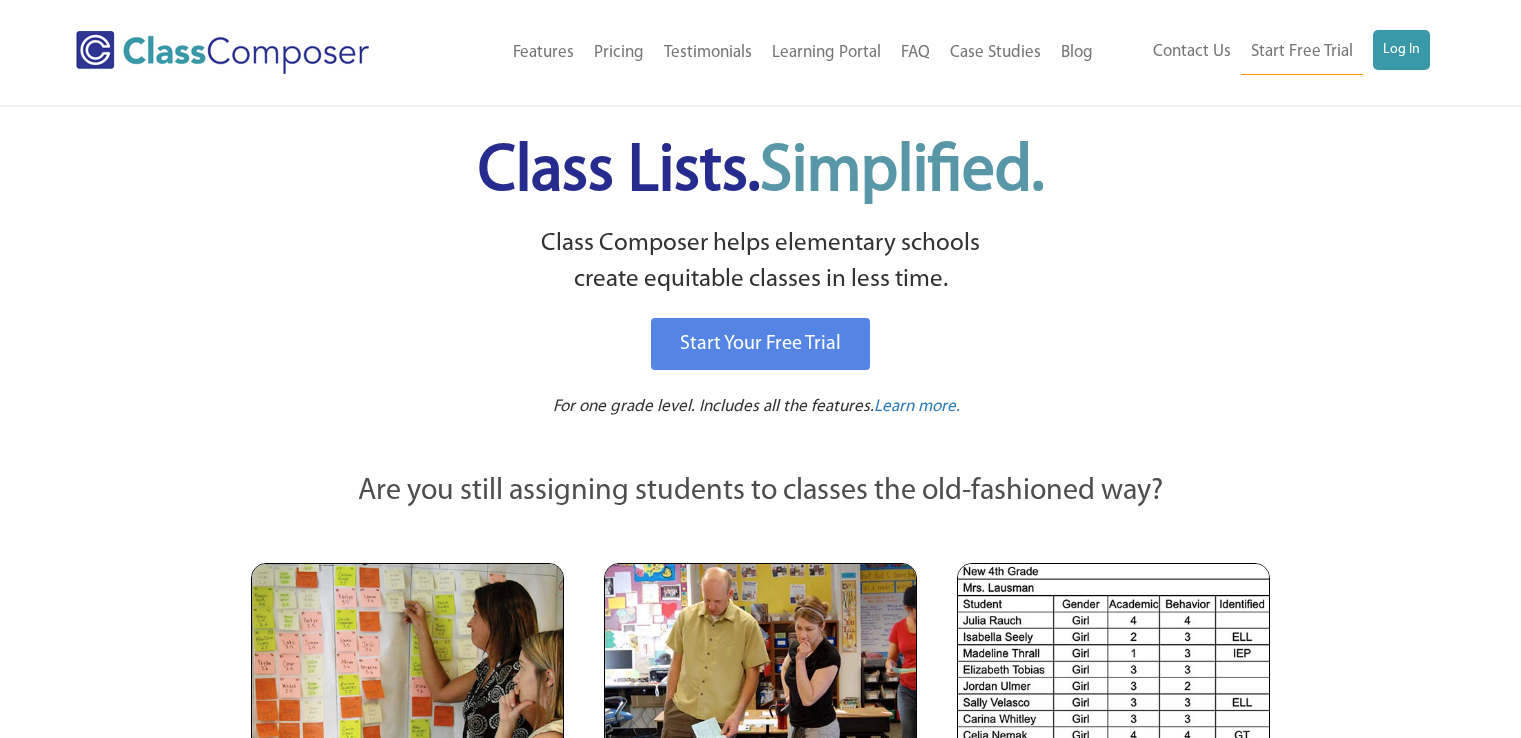 scroll, scrollTop: 0, scrollLeft: 0, axis: both 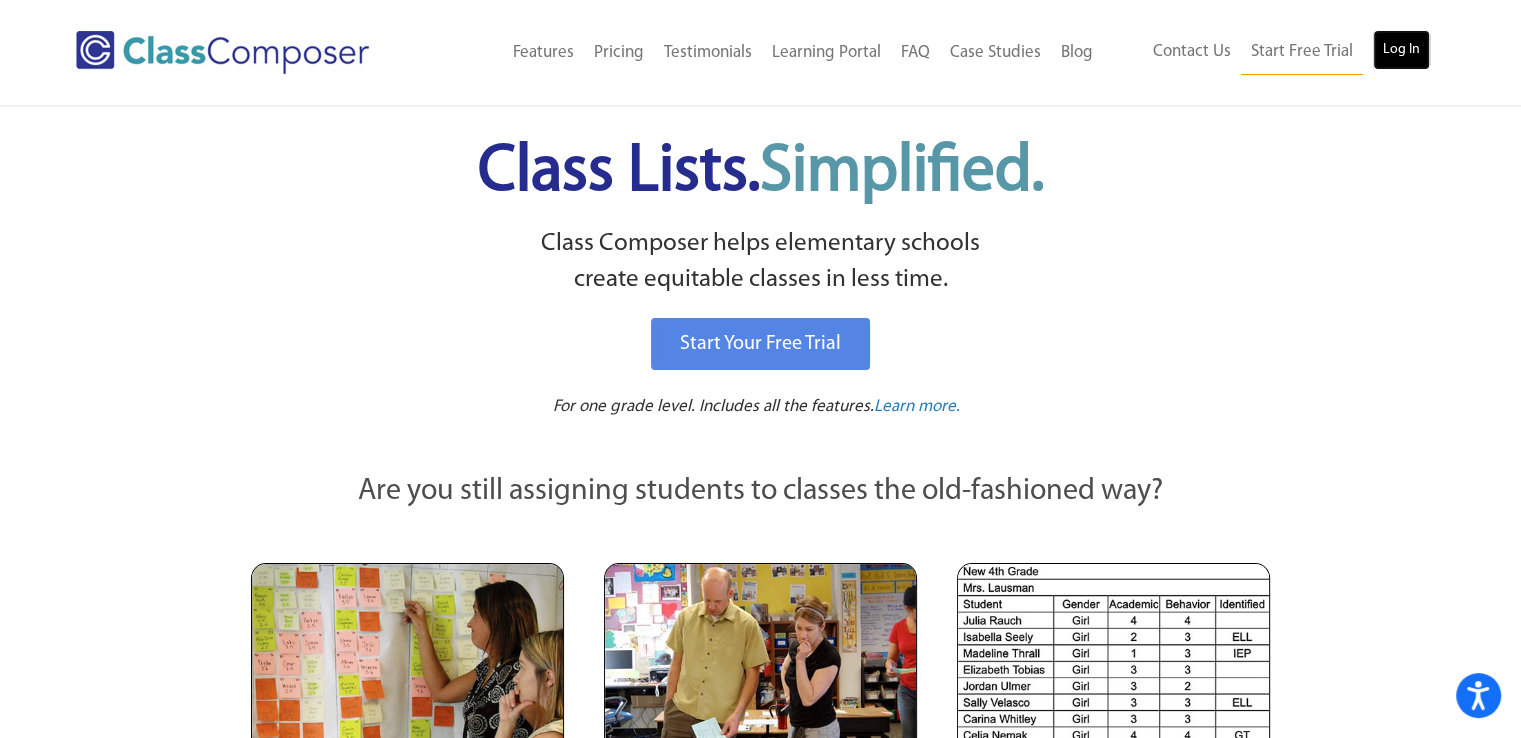click on "Log In" at bounding box center (1401, 50) 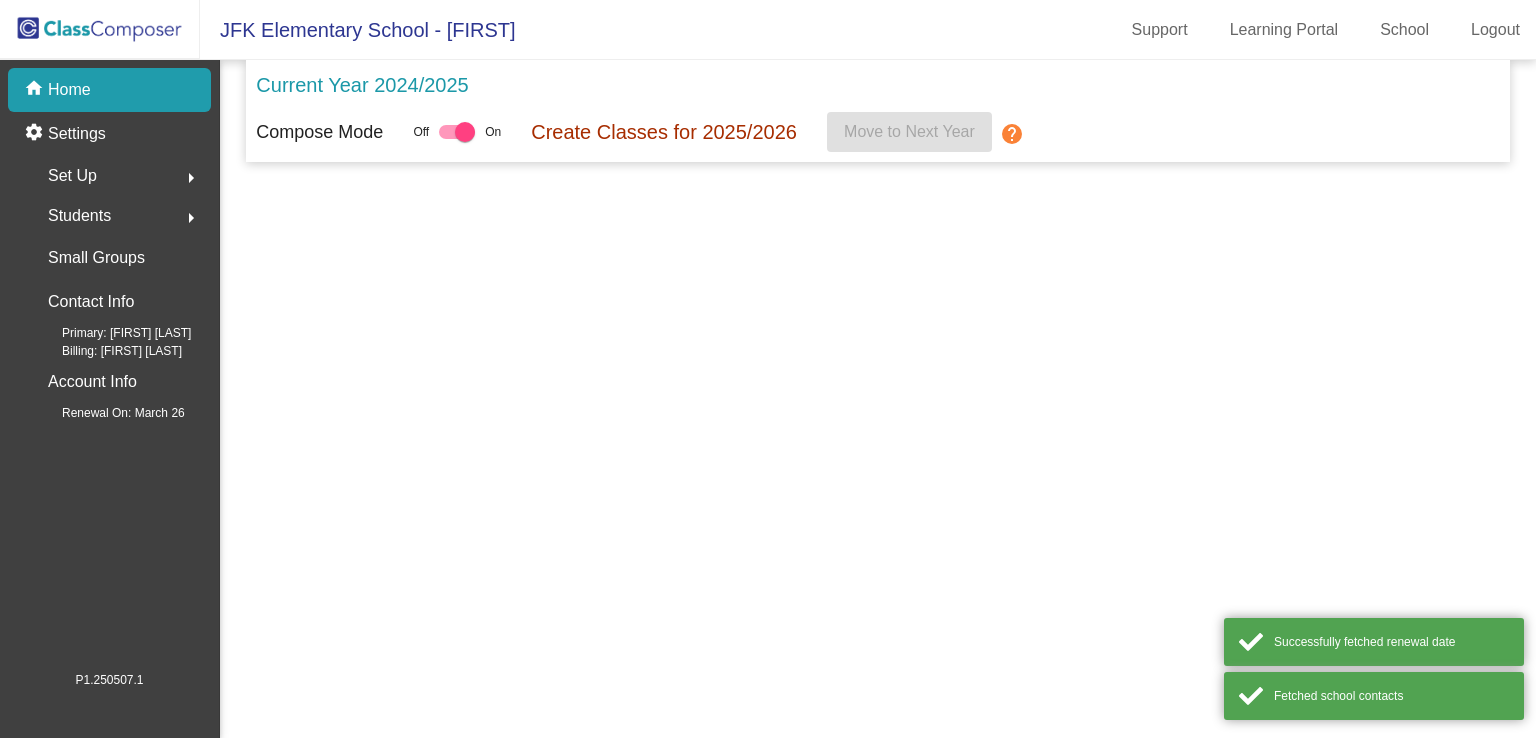 scroll, scrollTop: 0, scrollLeft: 0, axis: both 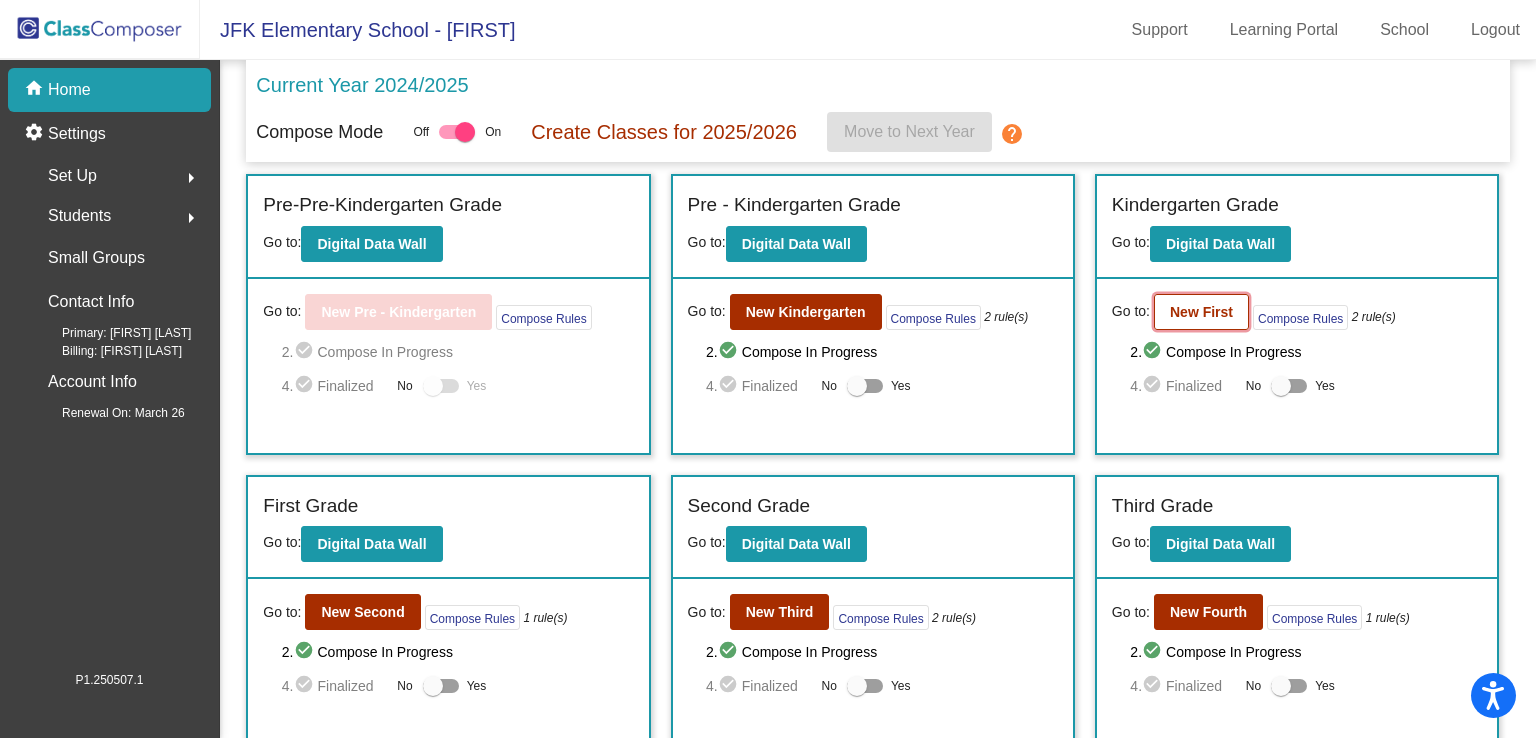 click on "New First" 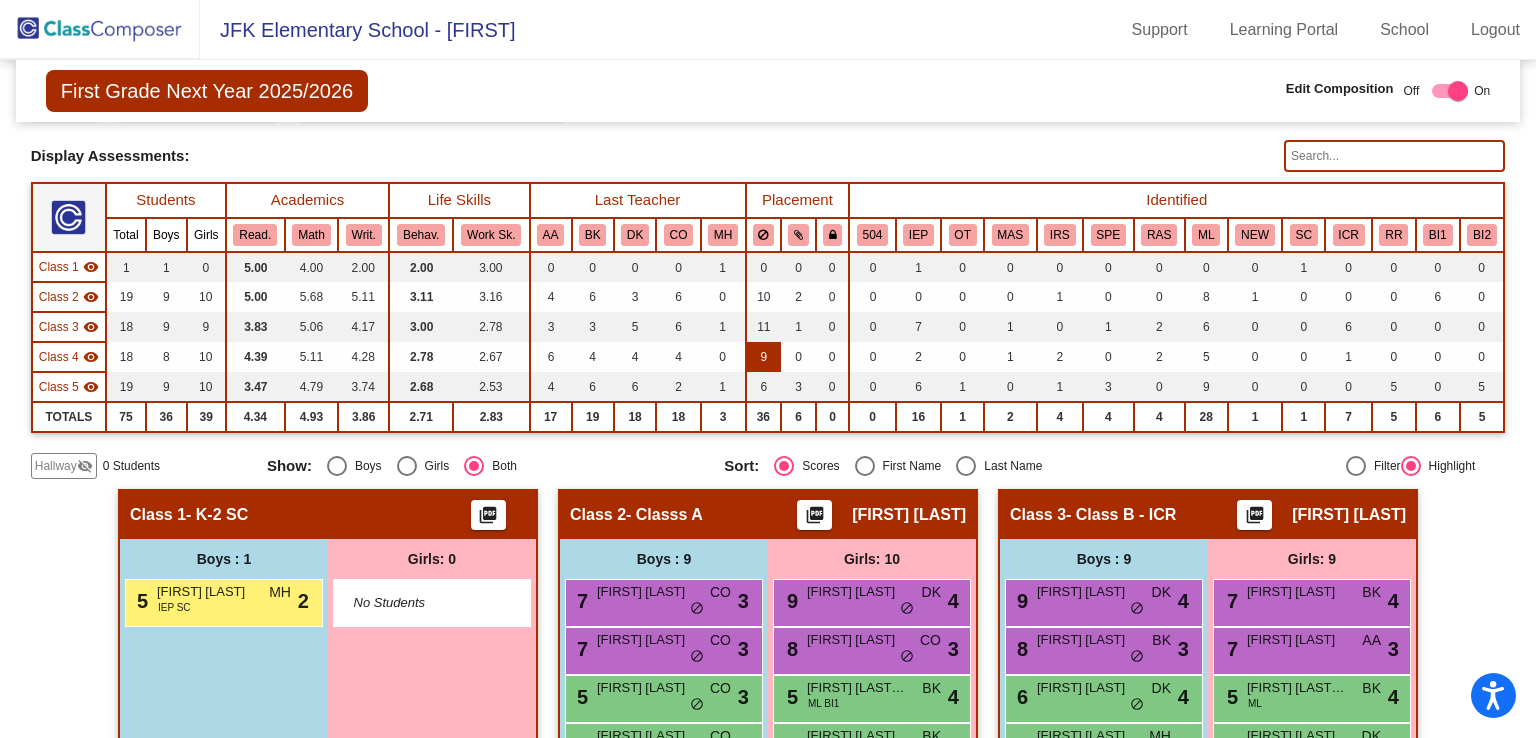 scroll, scrollTop: 100, scrollLeft: 0, axis: vertical 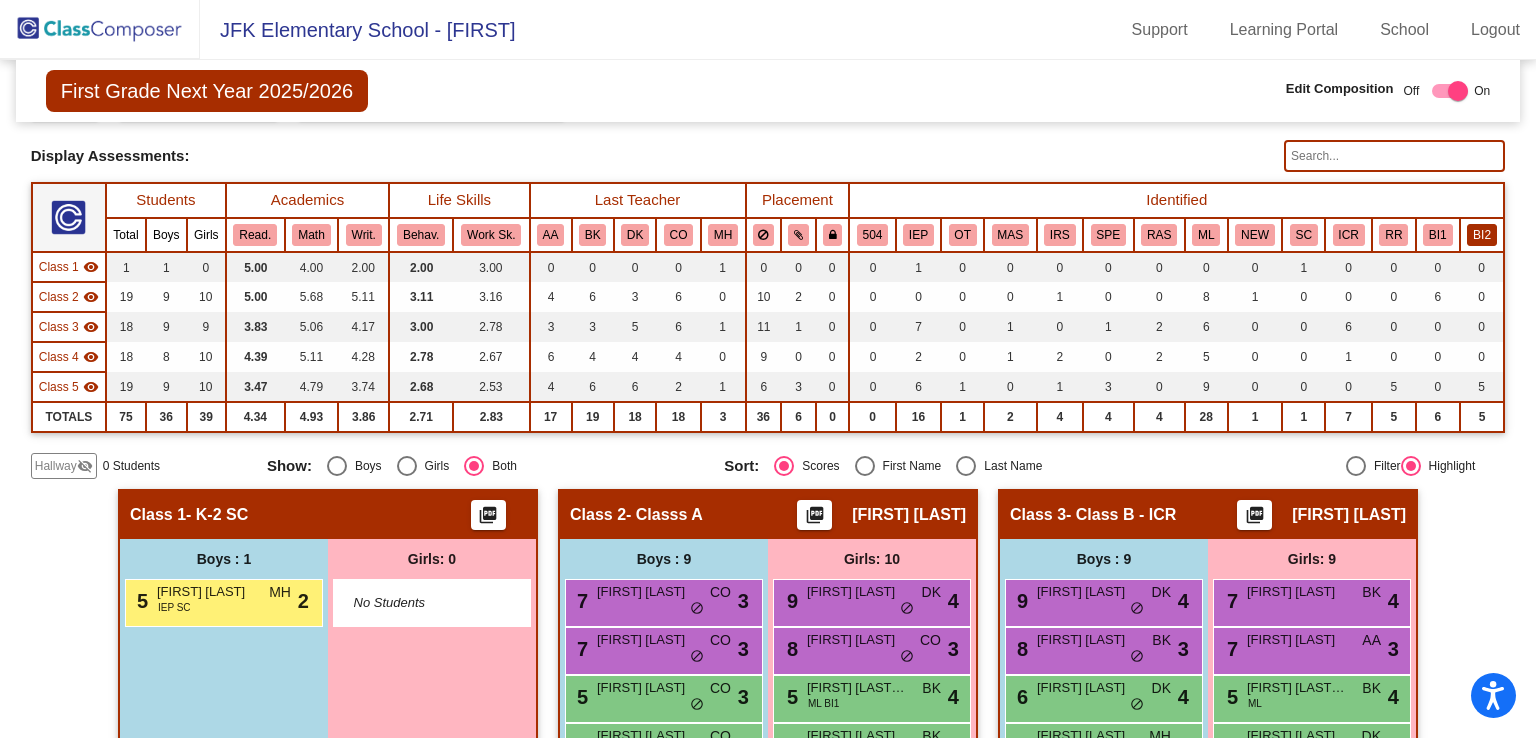 click on "BI2" 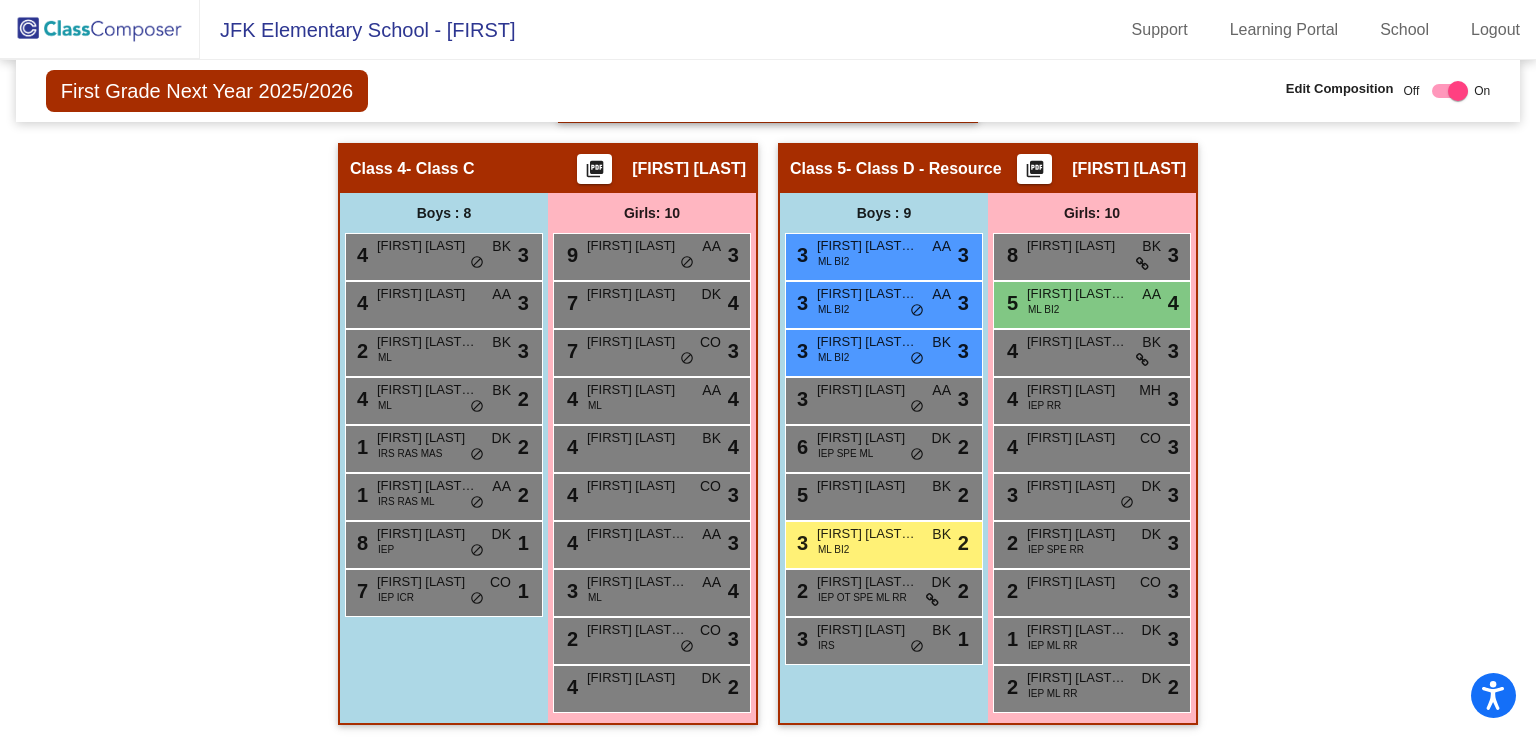 scroll, scrollTop: 1051, scrollLeft: 0, axis: vertical 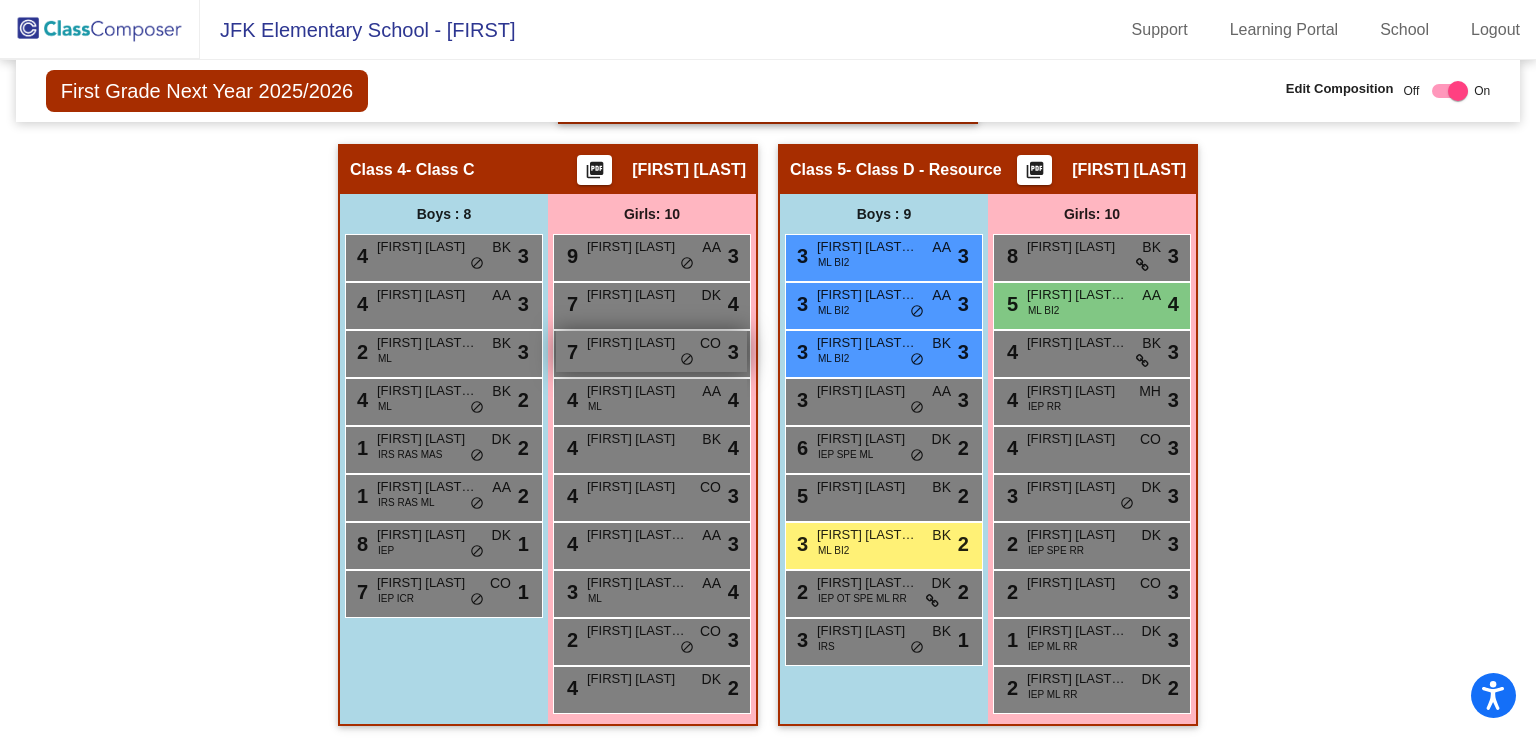 click on "[NUMBER] [FIRST] [LAST] VT lock do_not_disturb_alt 3" at bounding box center (651, 351) 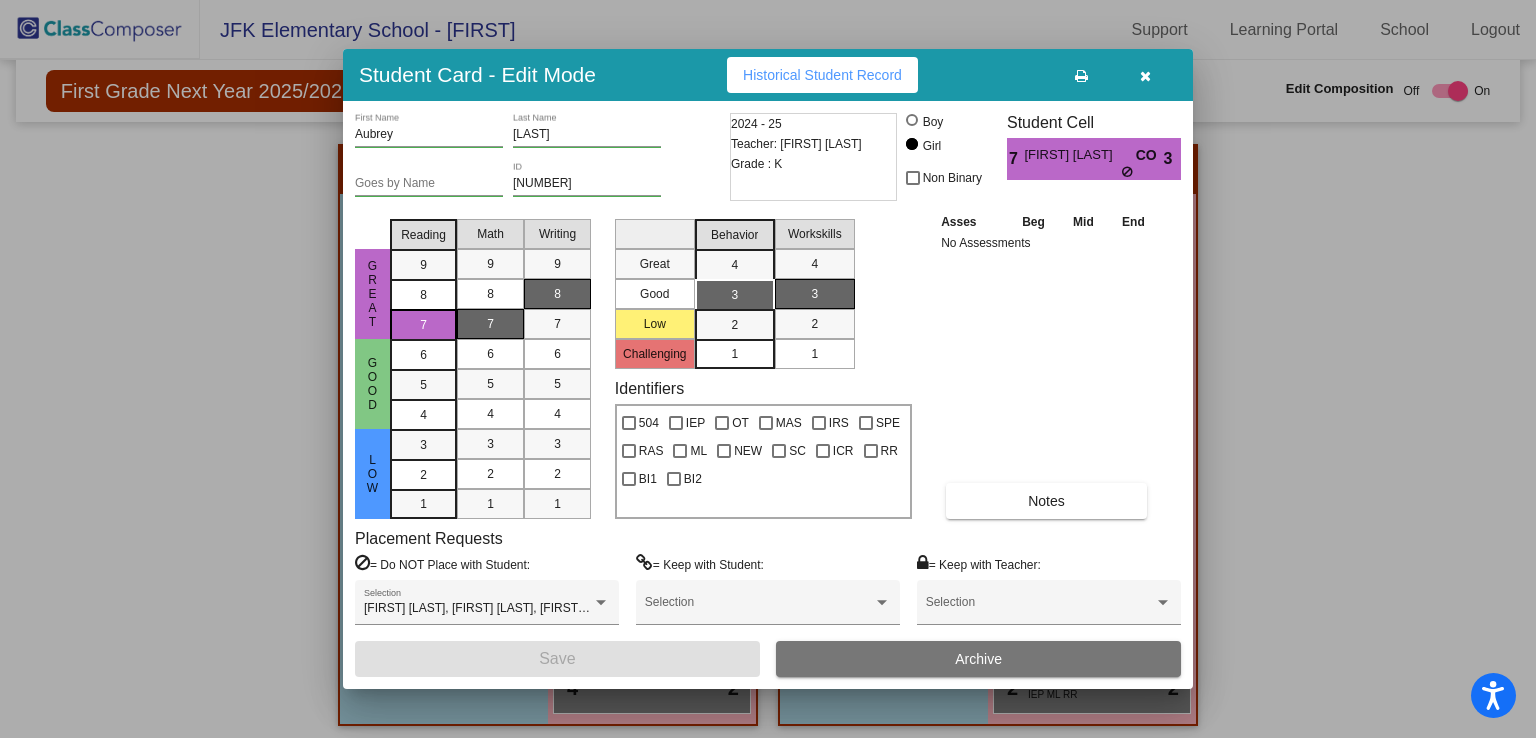 click at bounding box center [1145, 75] 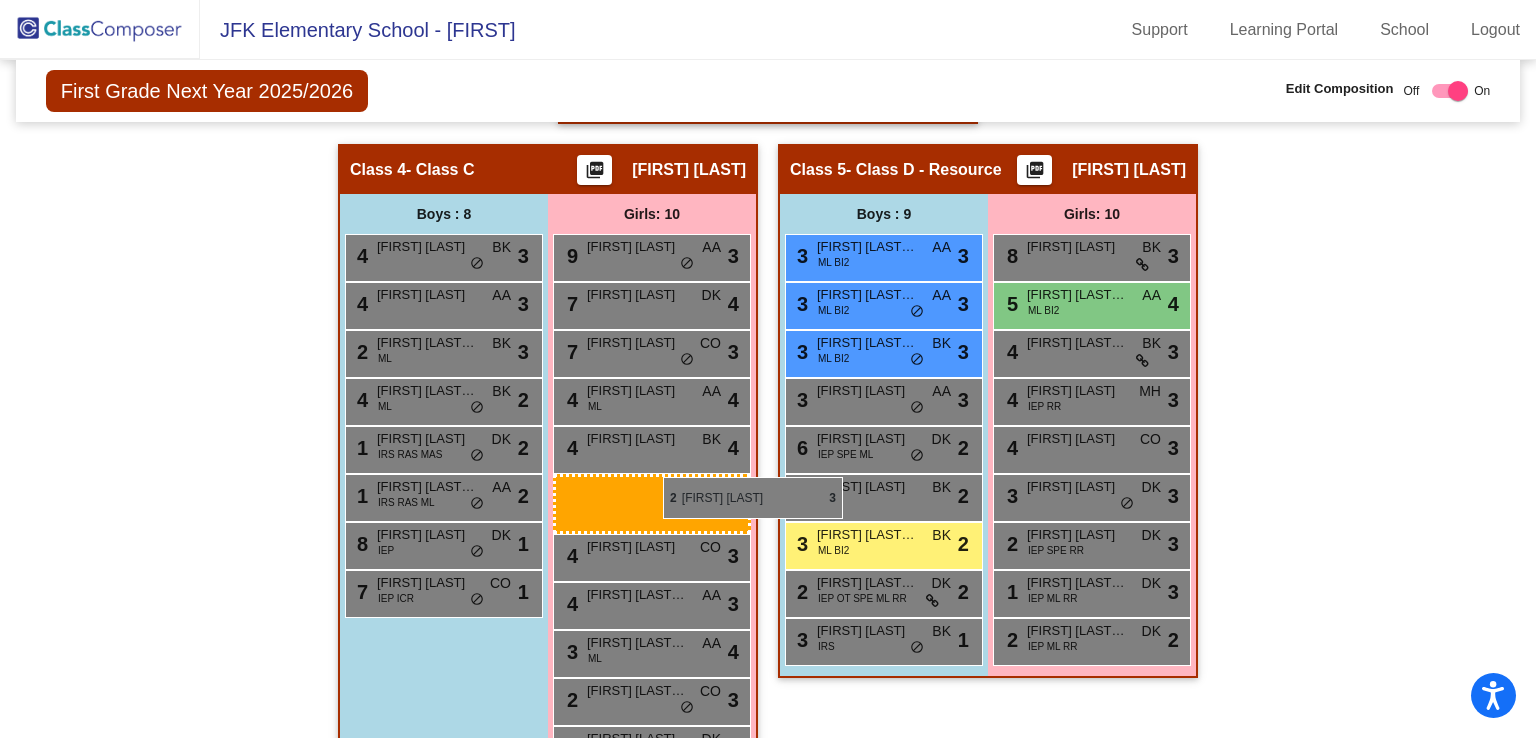 drag, startPoint x: 1037, startPoint y: 587, endPoint x: 659, endPoint y: 476, distance: 393.96066 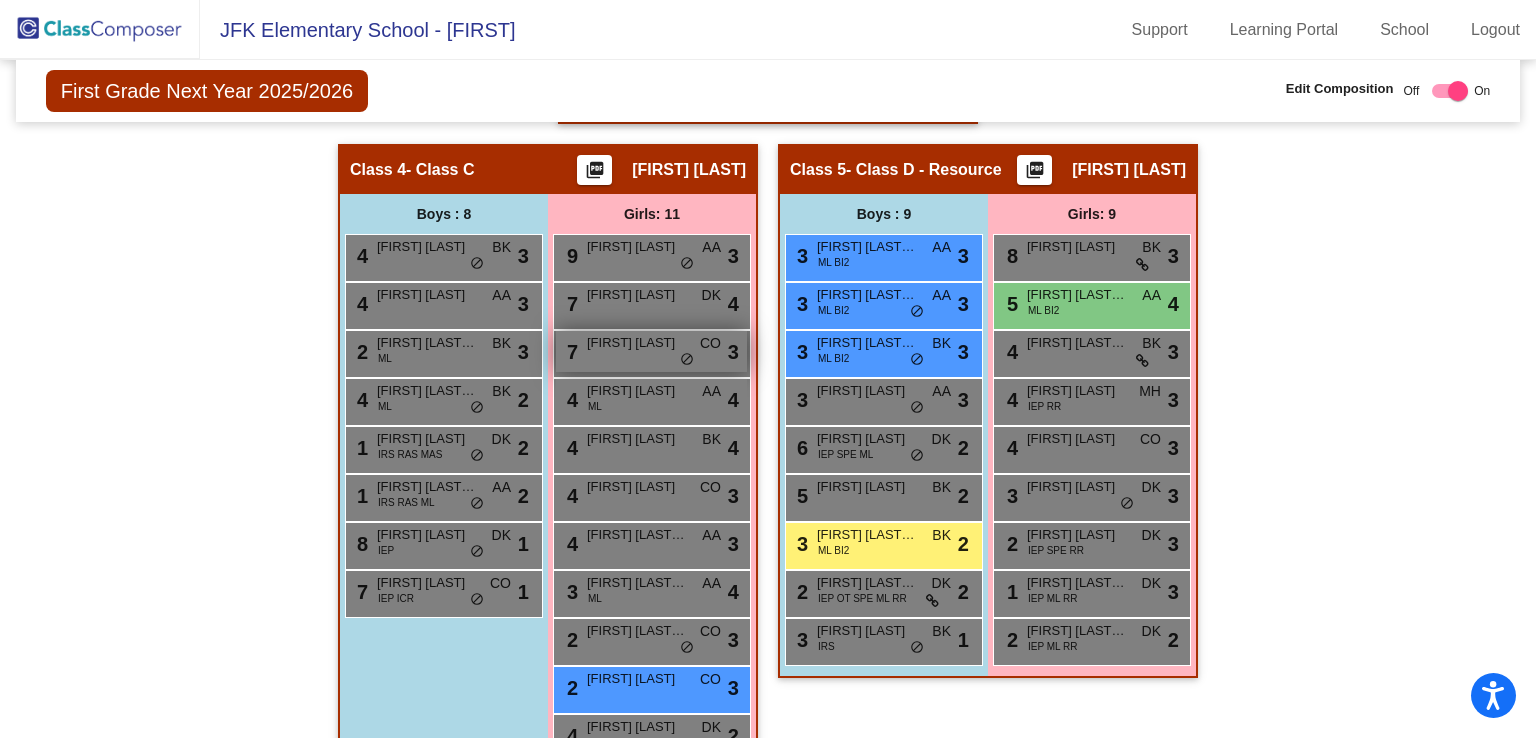 click on "[NUMBER] [FIRST] [LAST] VT lock do_not_disturb_alt 3" at bounding box center (651, 351) 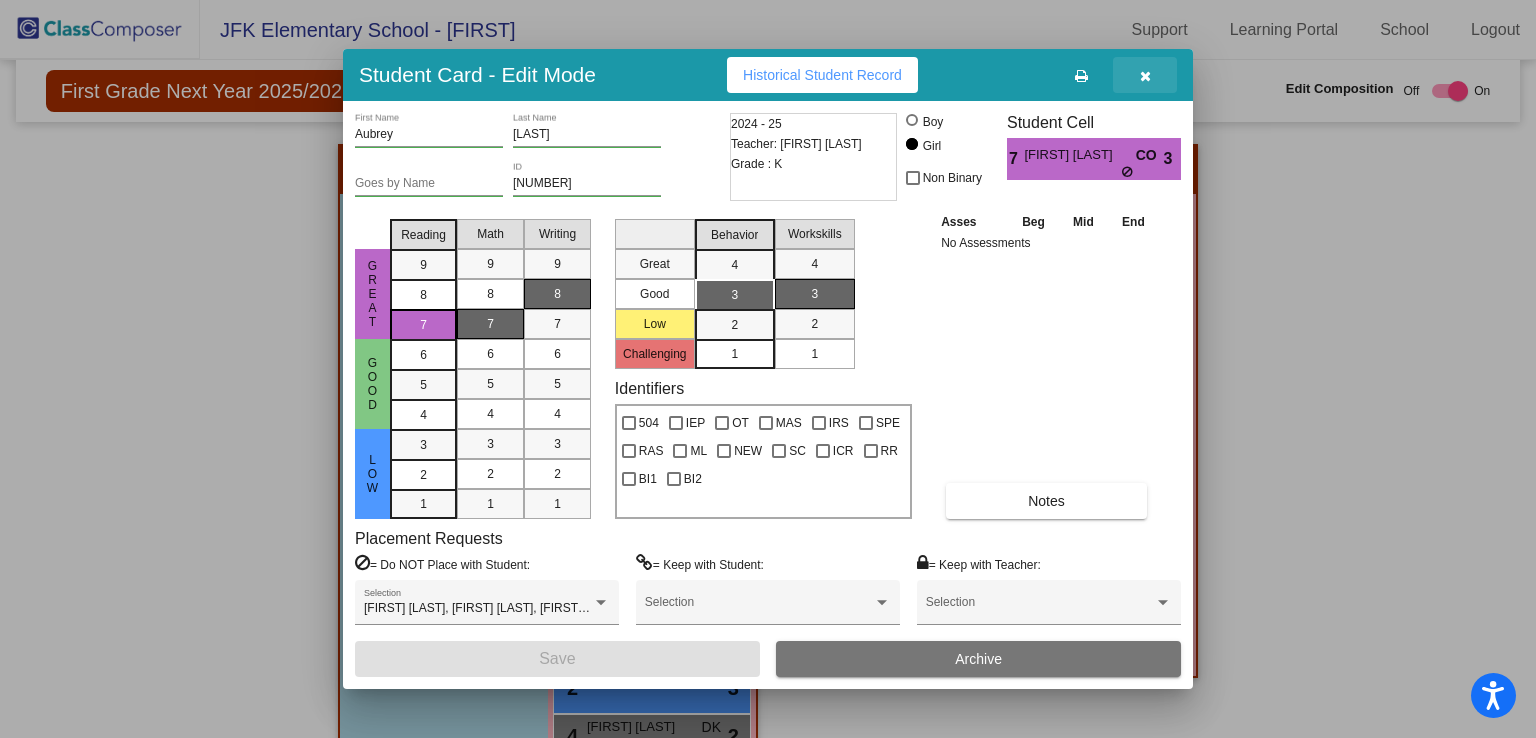 click at bounding box center [1145, 75] 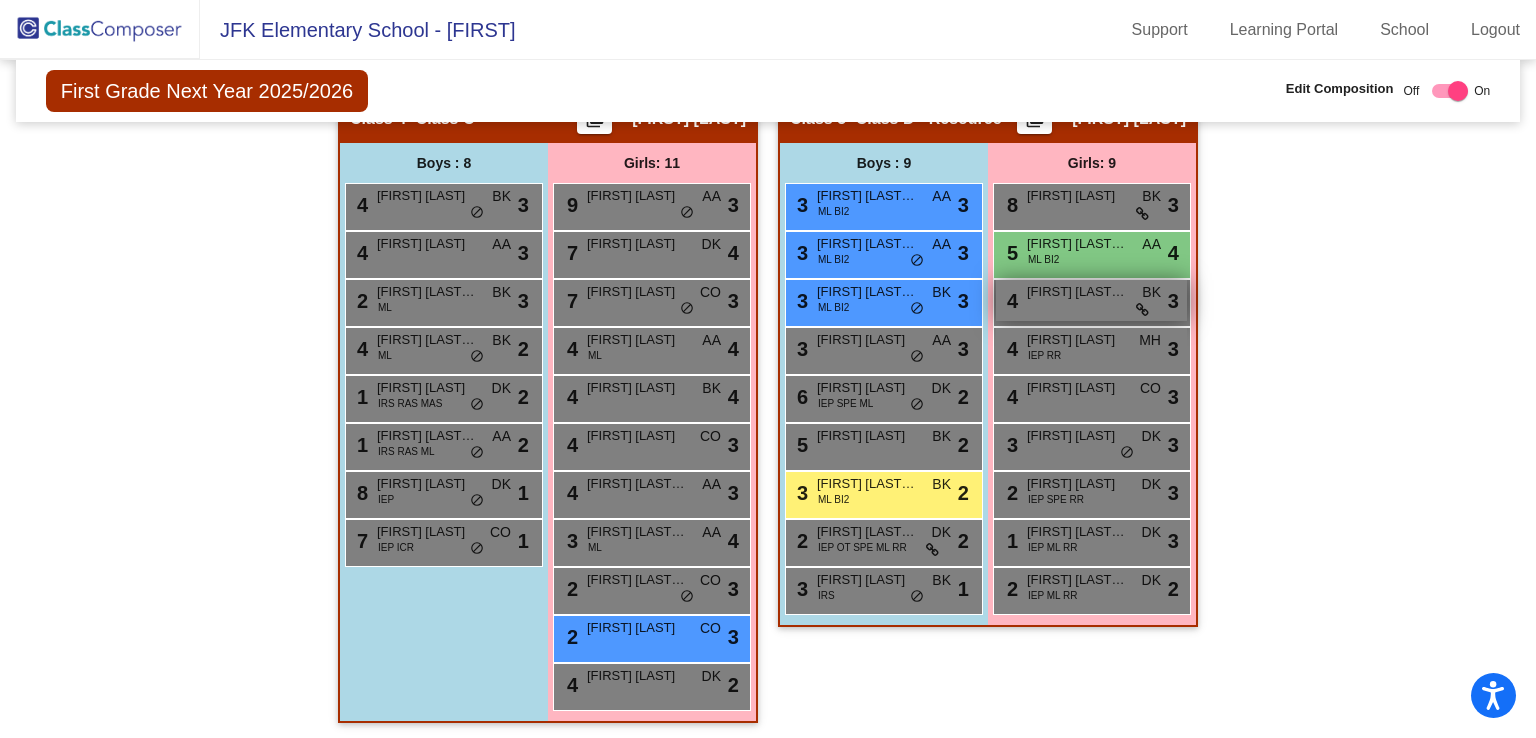 scroll, scrollTop: 1099, scrollLeft: 0, axis: vertical 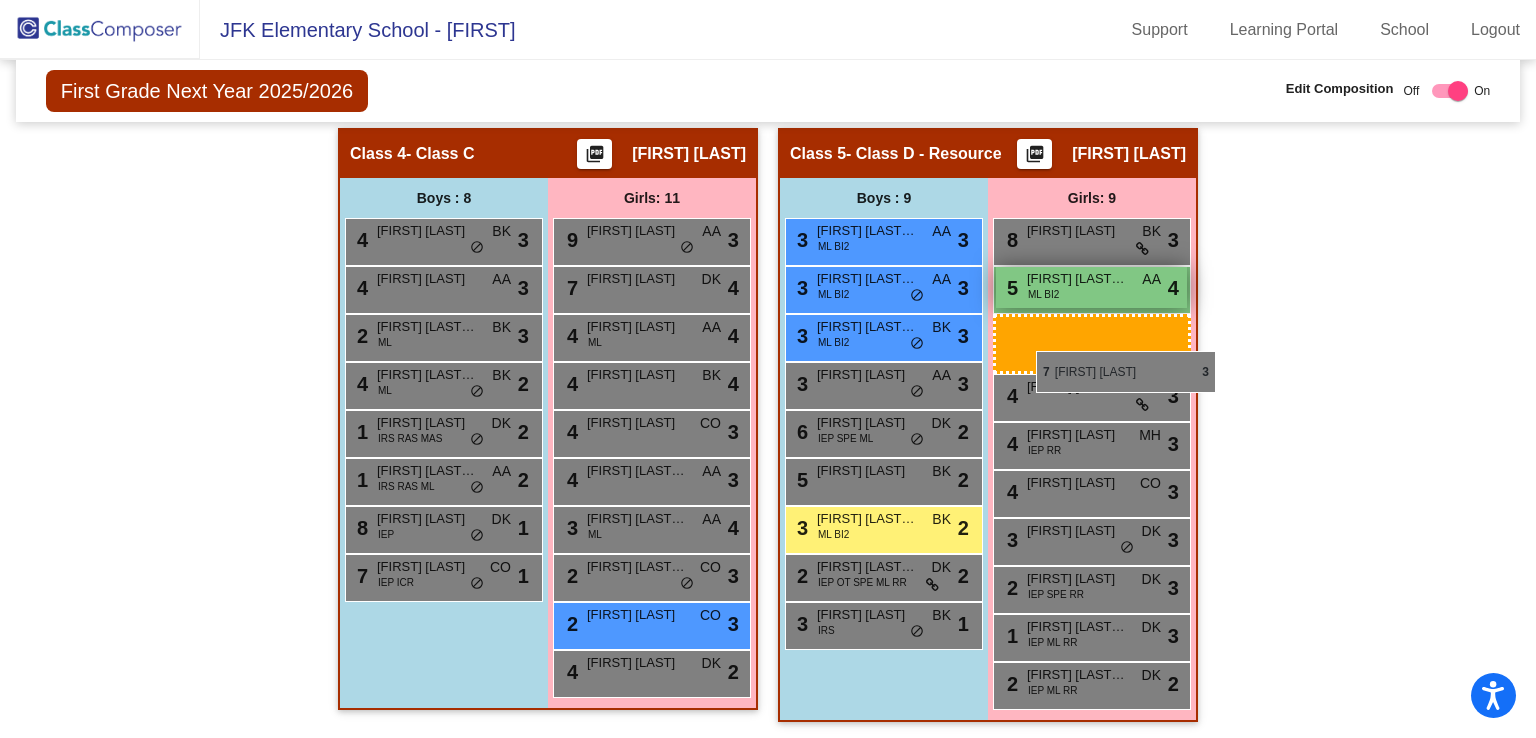 drag, startPoint x: 639, startPoint y: 296, endPoint x: 1039, endPoint y: 353, distance: 404.04083 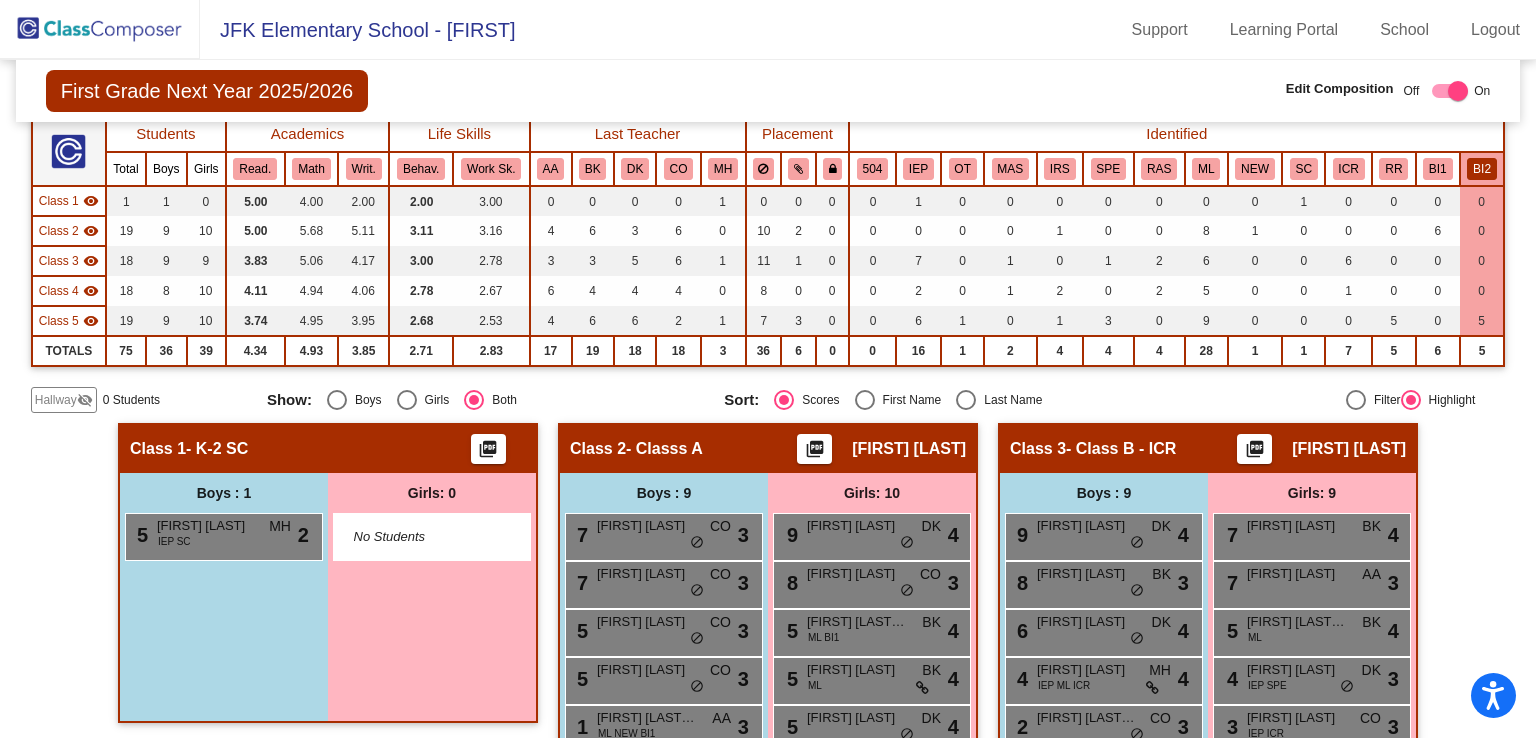 scroll, scrollTop: 108, scrollLeft: 0, axis: vertical 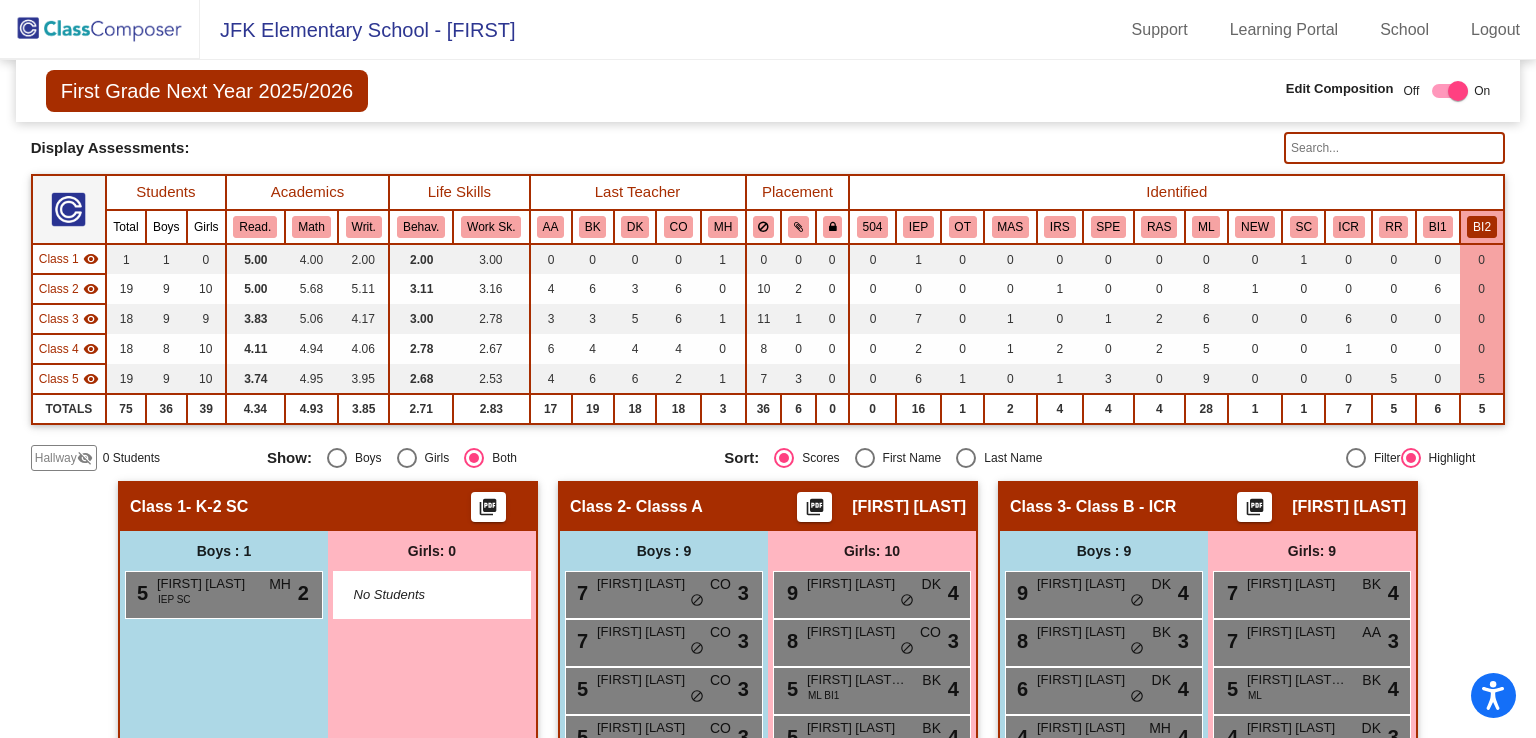 click on "BI2" 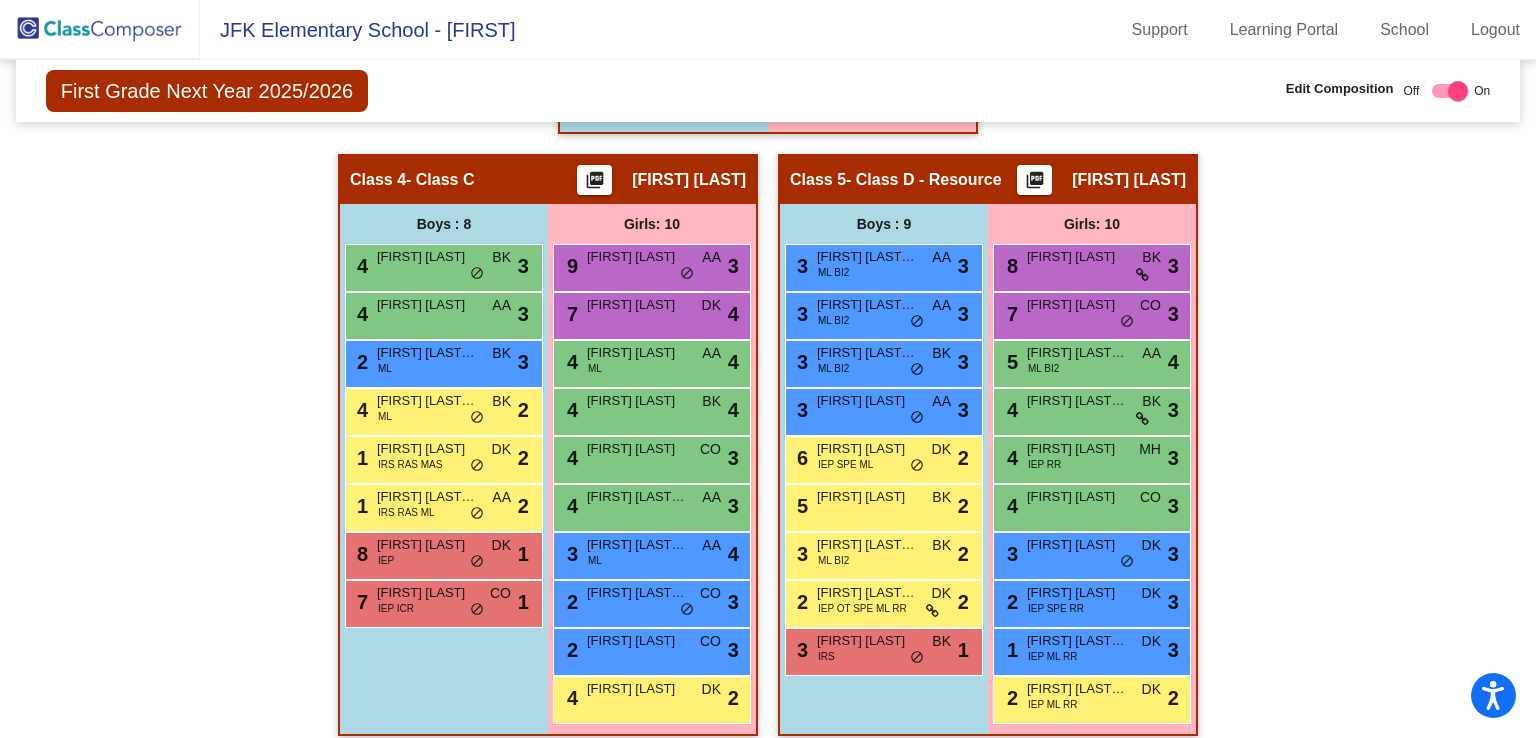 scroll, scrollTop: 1051, scrollLeft: 0, axis: vertical 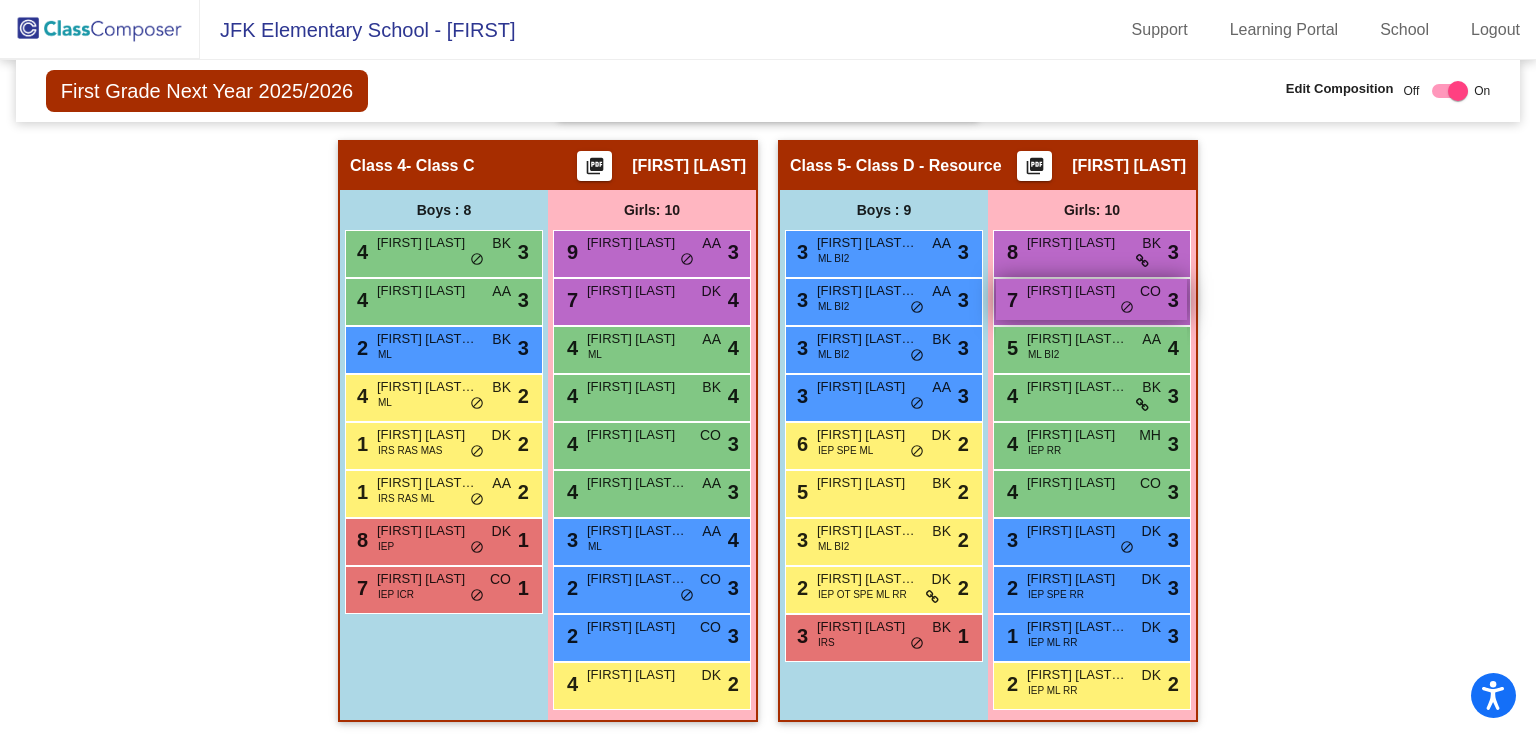 click on "[FIRST] [LAST]" at bounding box center (1077, 291) 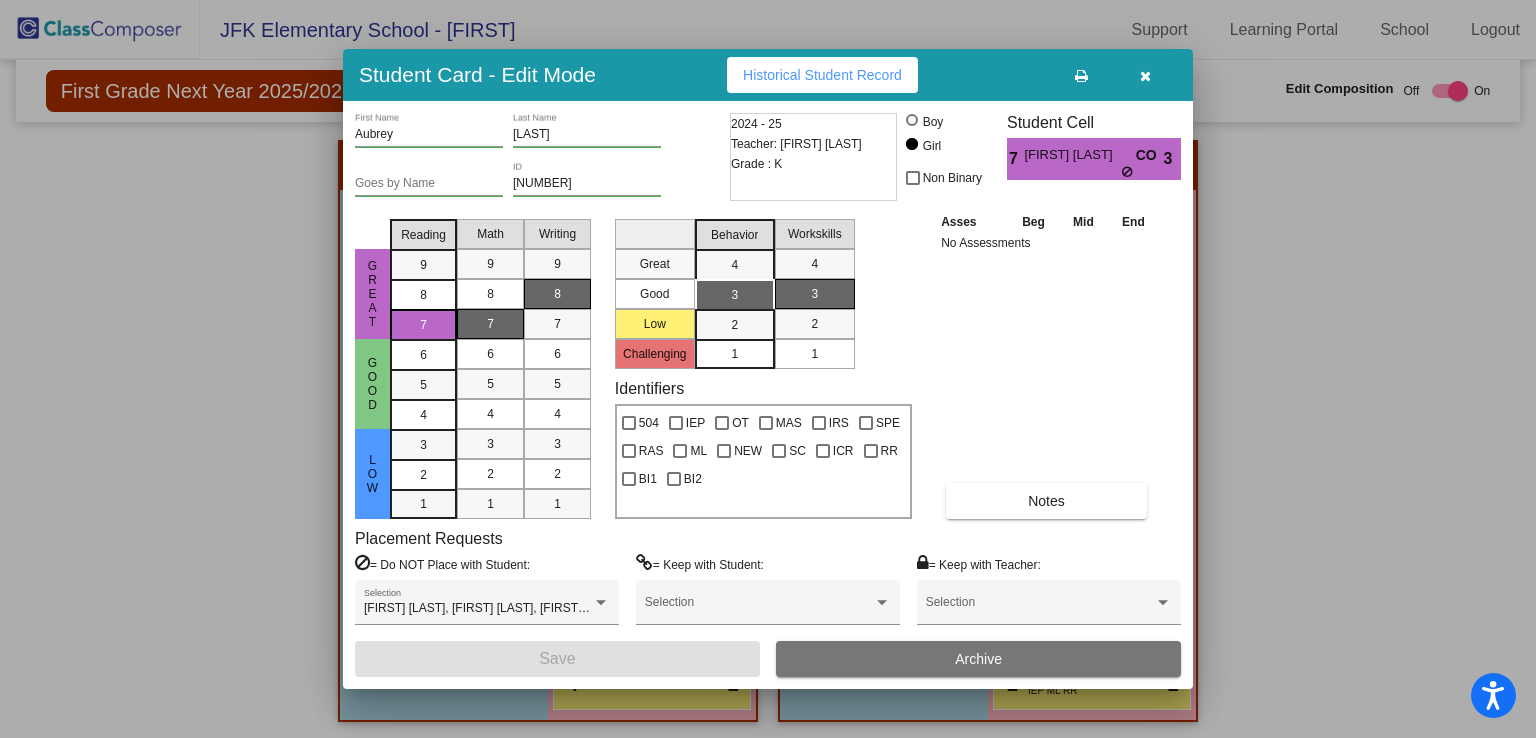 click at bounding box center (1145, 75) 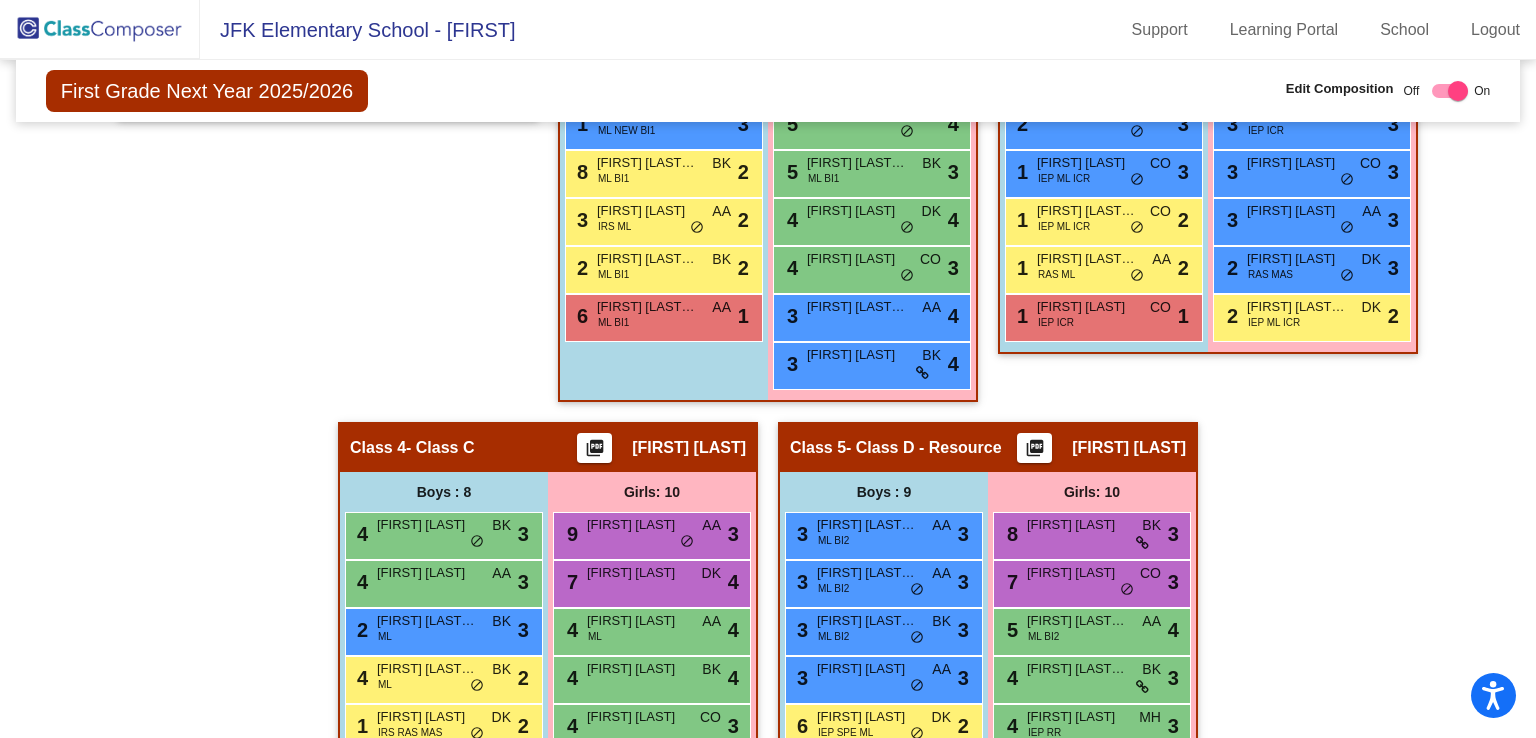 scroll, scrollTop: 1051, scrollLeft: 0, axis: vertical 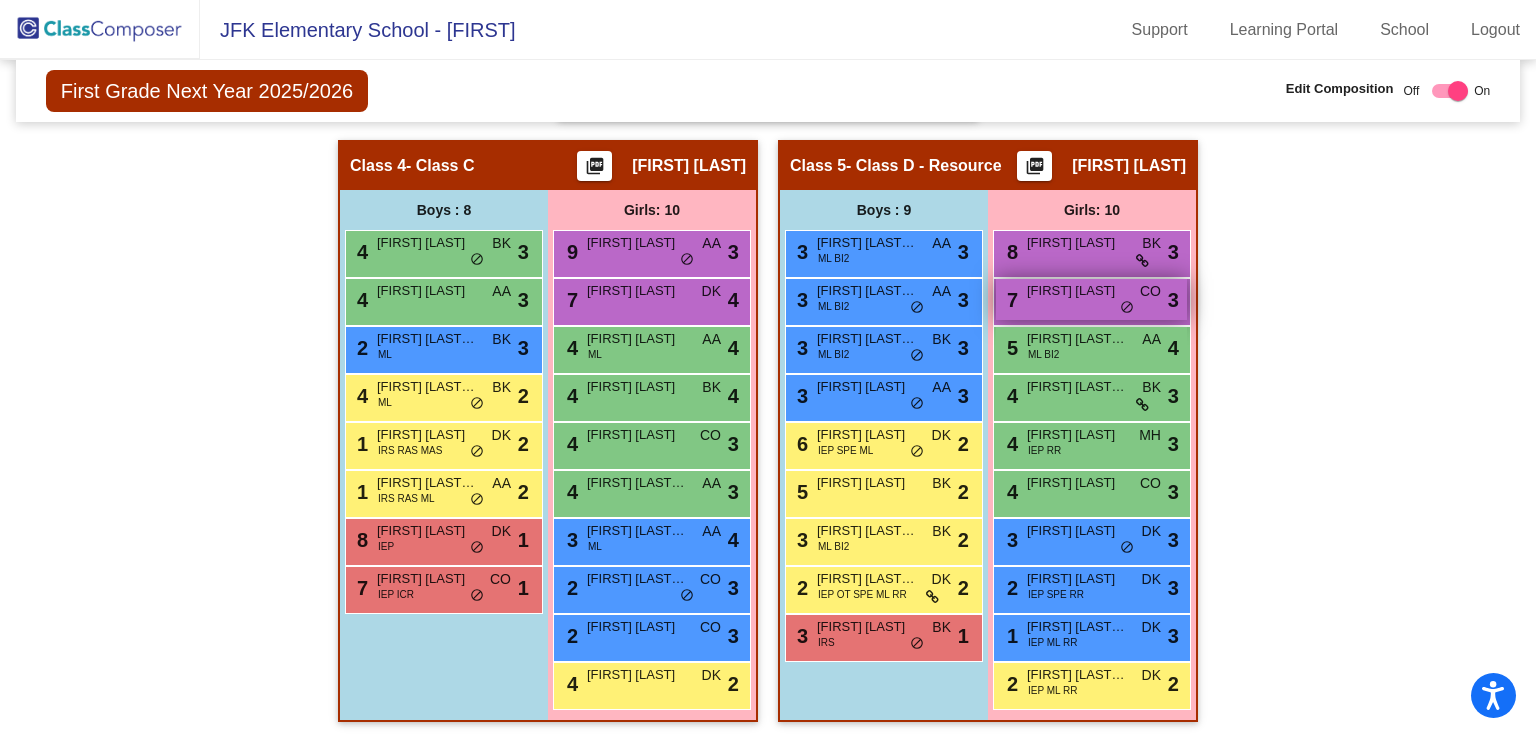 click on "[FIRST] [LAST]" at bounding box center [1077, 291] 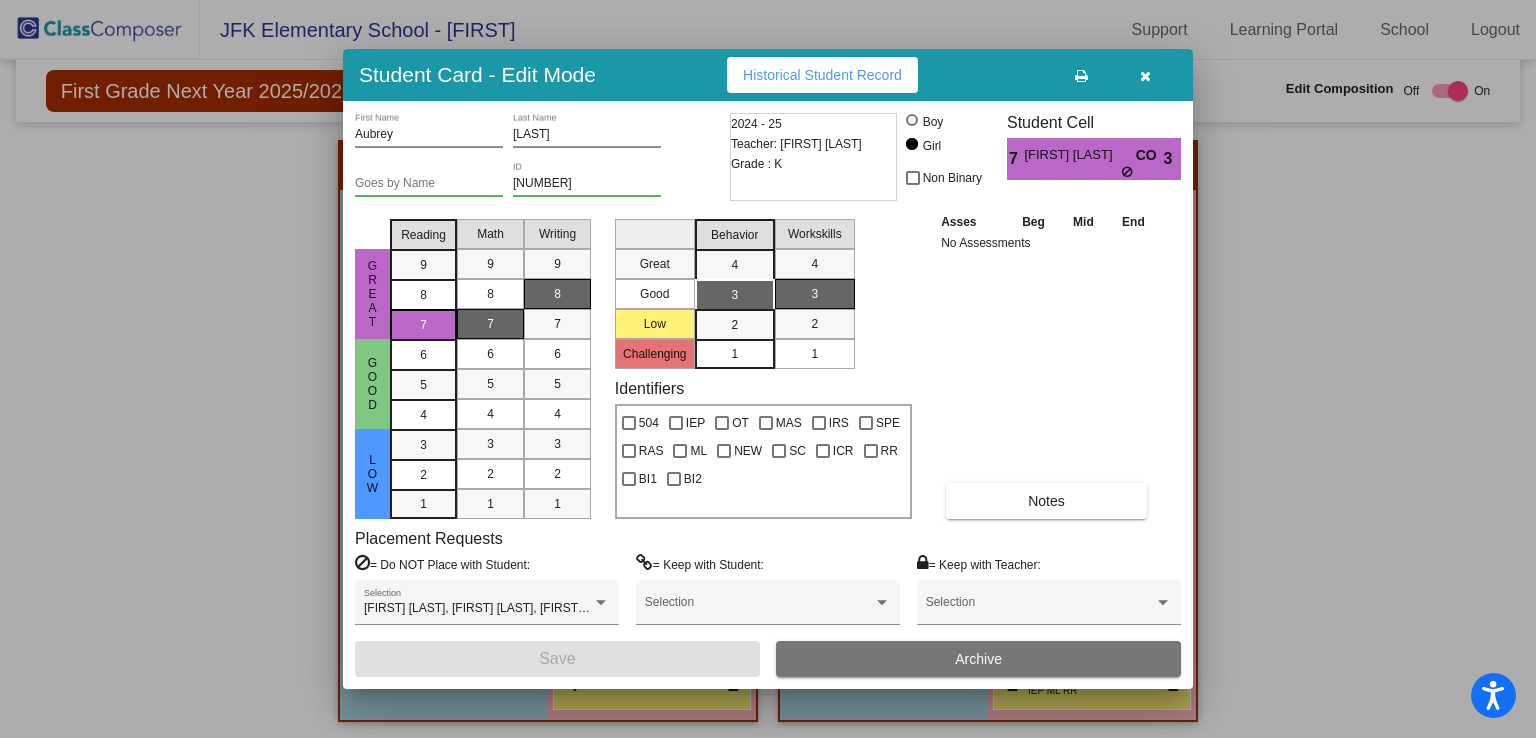 click at bounding box center [1145, 75] 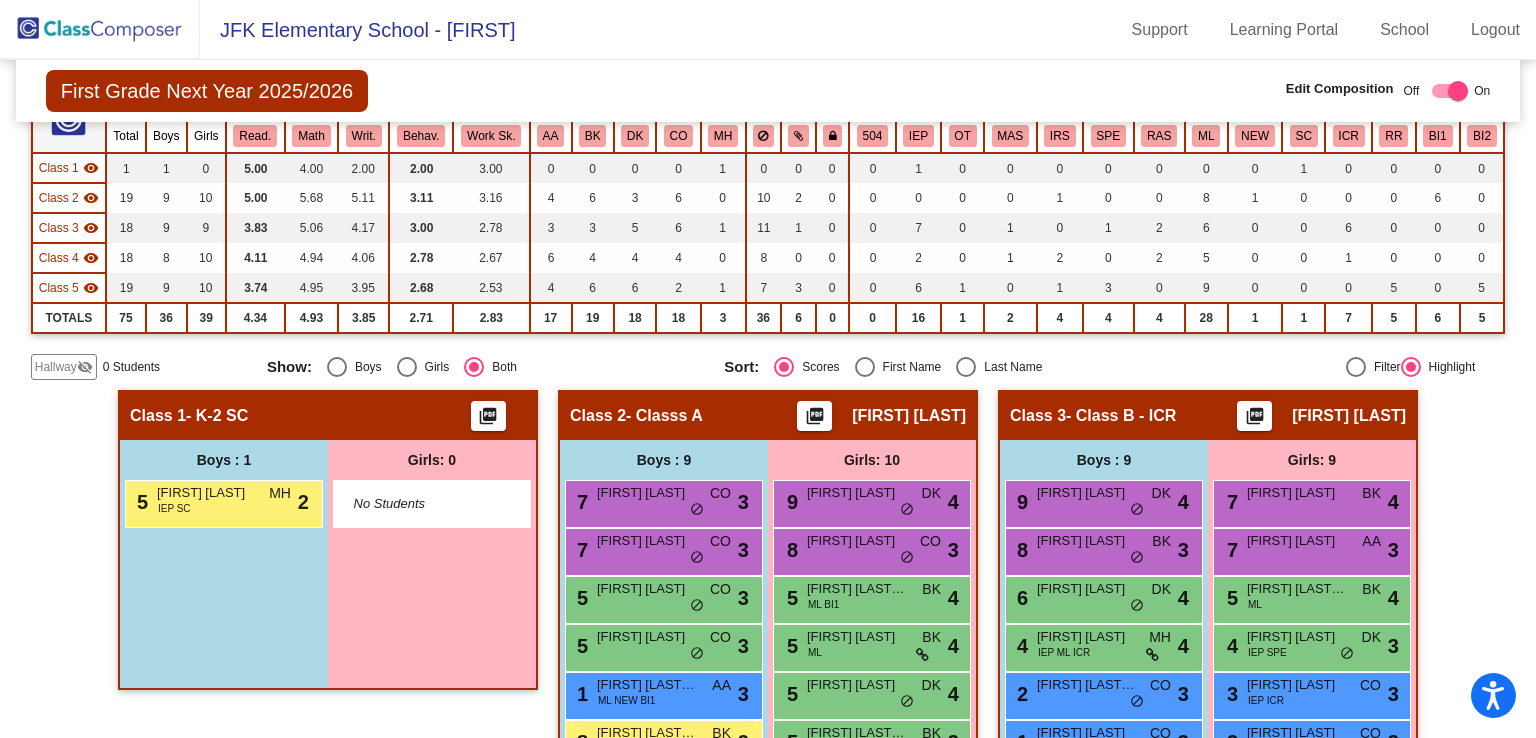 scroll, scrollTop: 0, scrollLeft: 0, axis: both 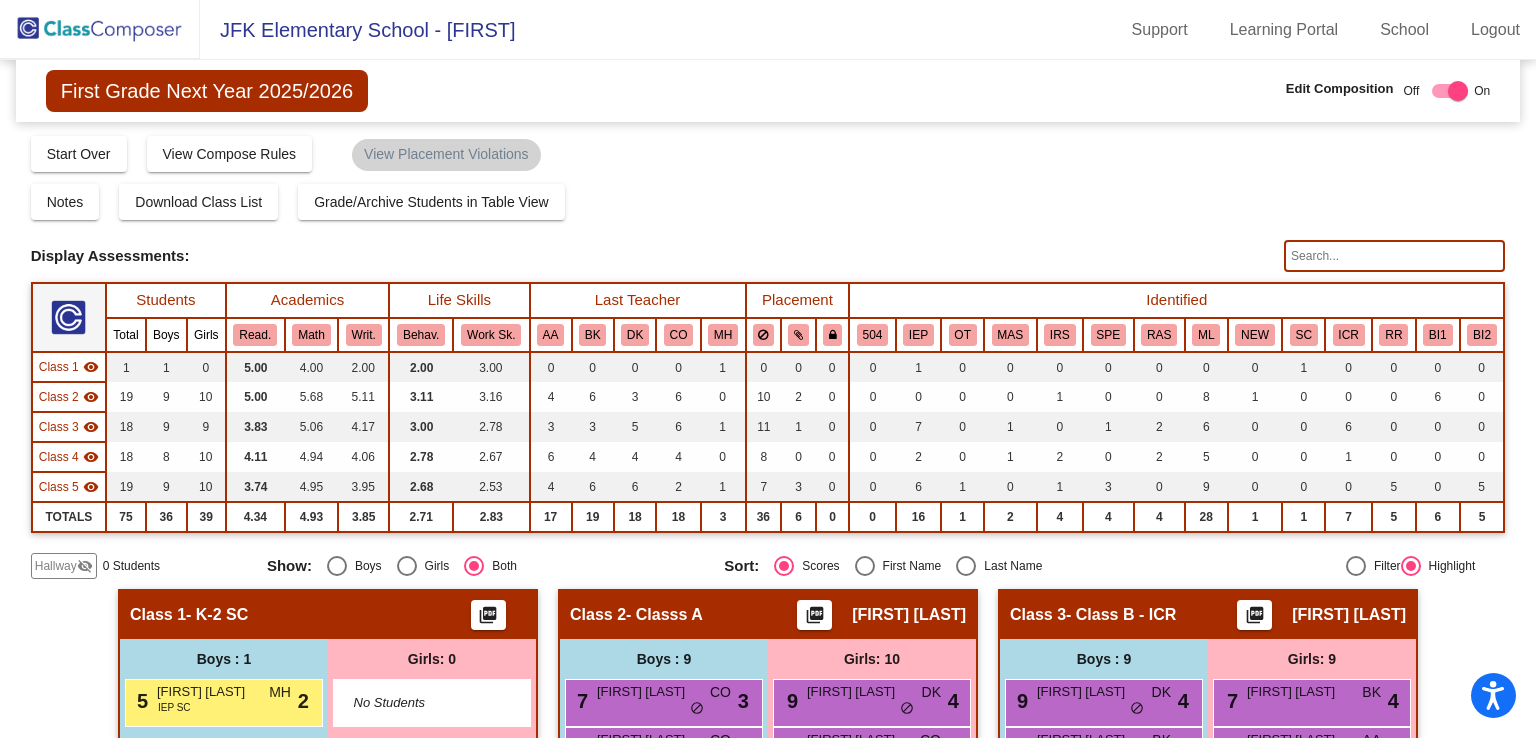 click at bounding box center (865, 566) 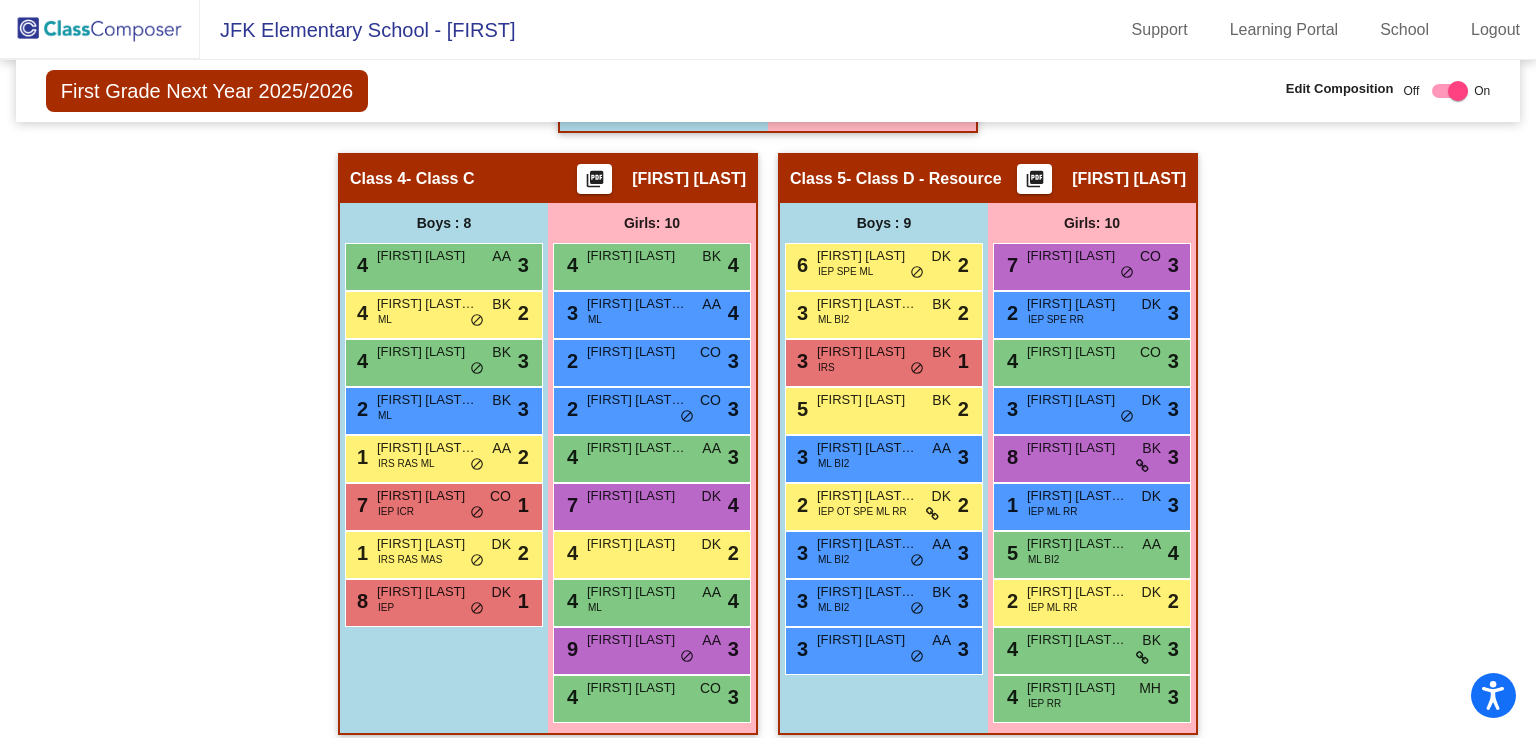 scroll, scrollTop: 1051, scrollLeft: 0, axis: vertical 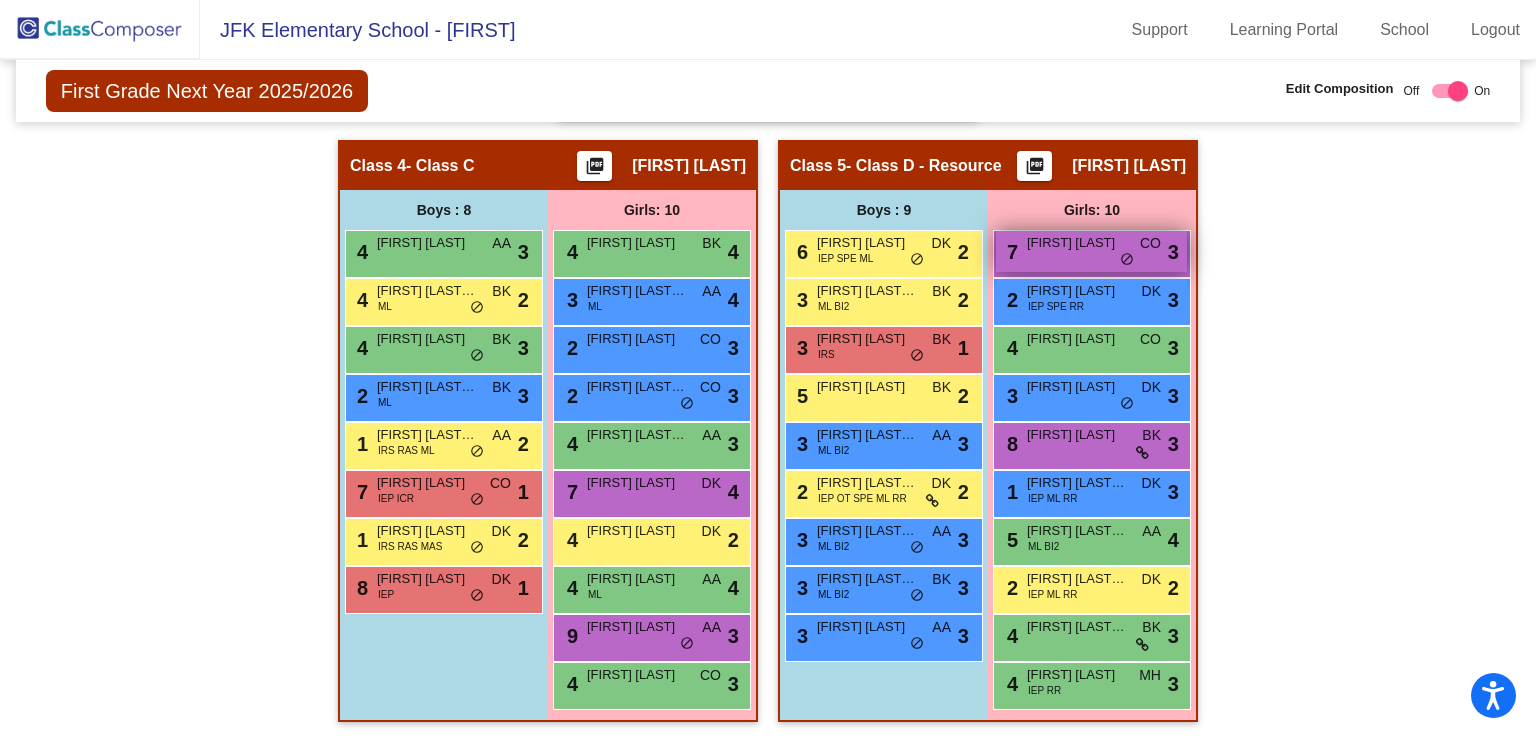 click on "[NUMBER] [FIRST] [LAST] VT lock do_not_disturb_alt 3" at bounding box center (1091, 251) 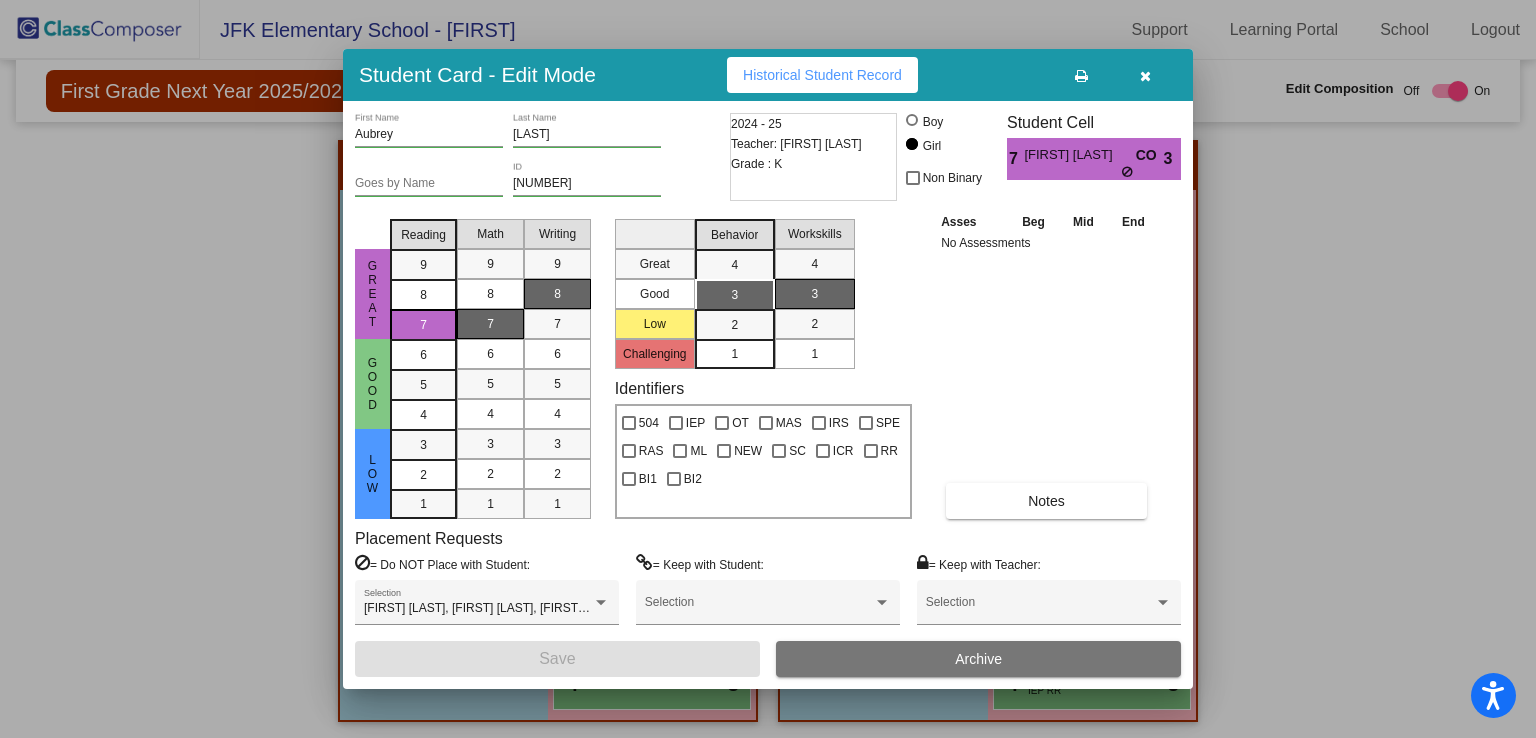 click at bounding box center [1145, 76] 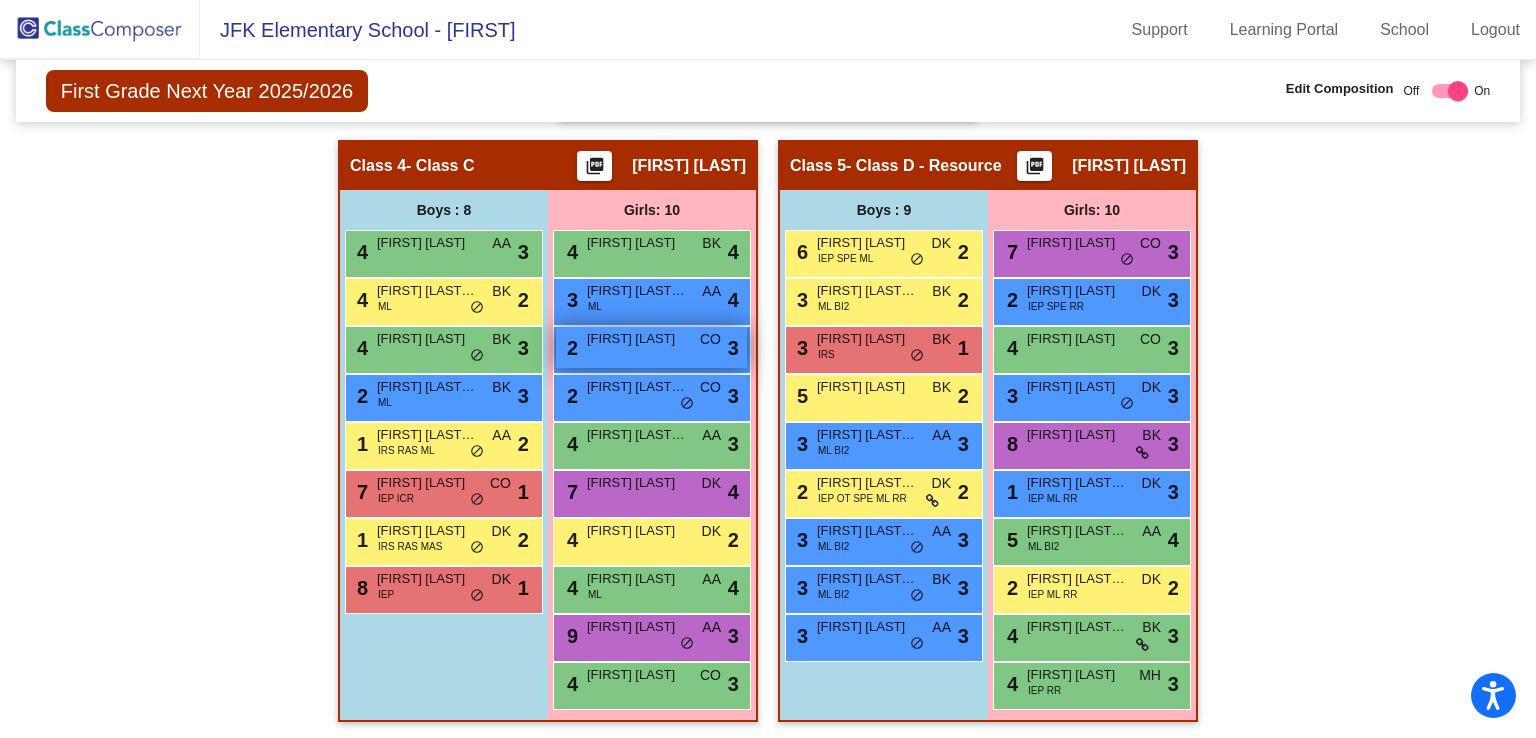click on "[FIRST] [LAST]" at bounding box center [637, 339] 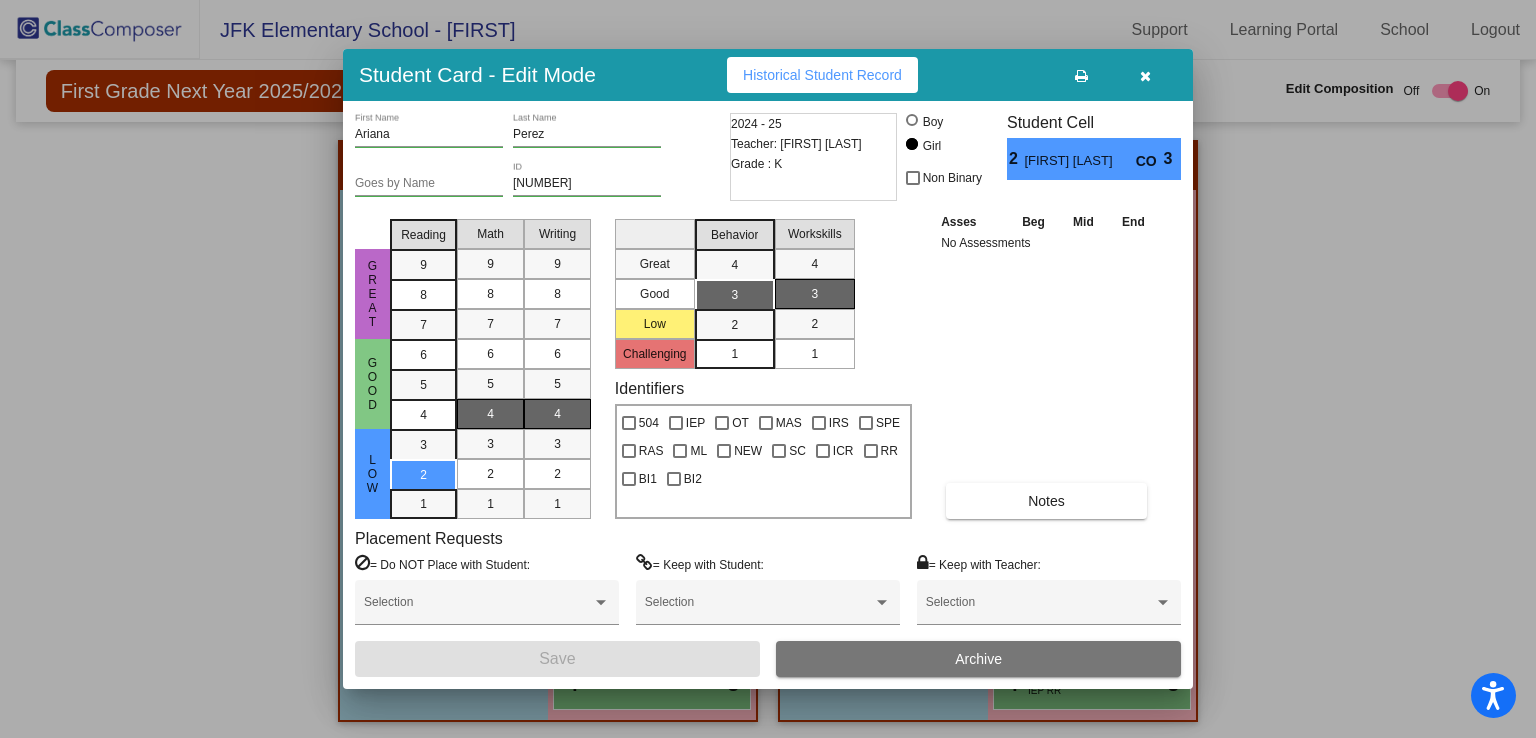 click at bounding box center (1145, 76) 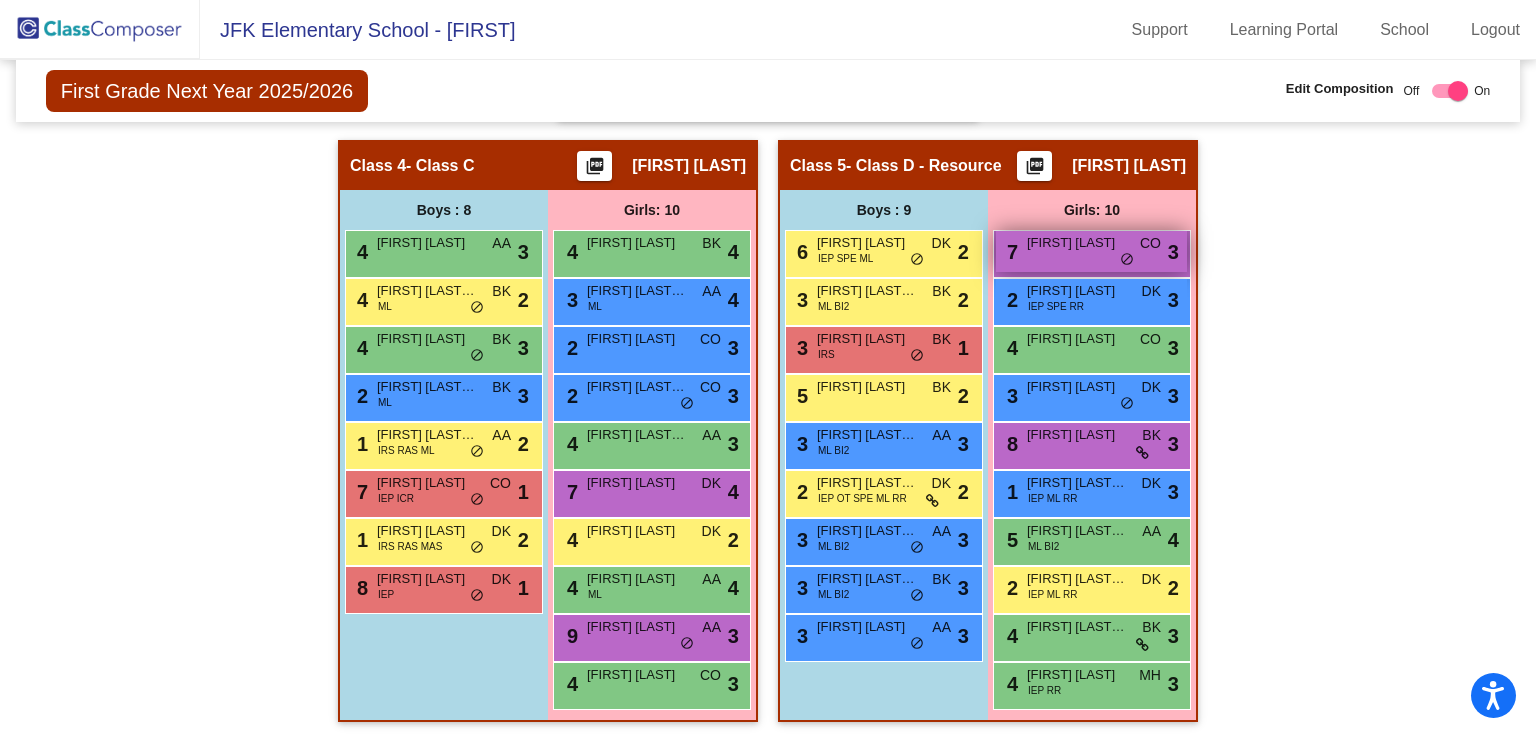 click on "[FIRST] [LAST]" at bounding box center [1077, 243] 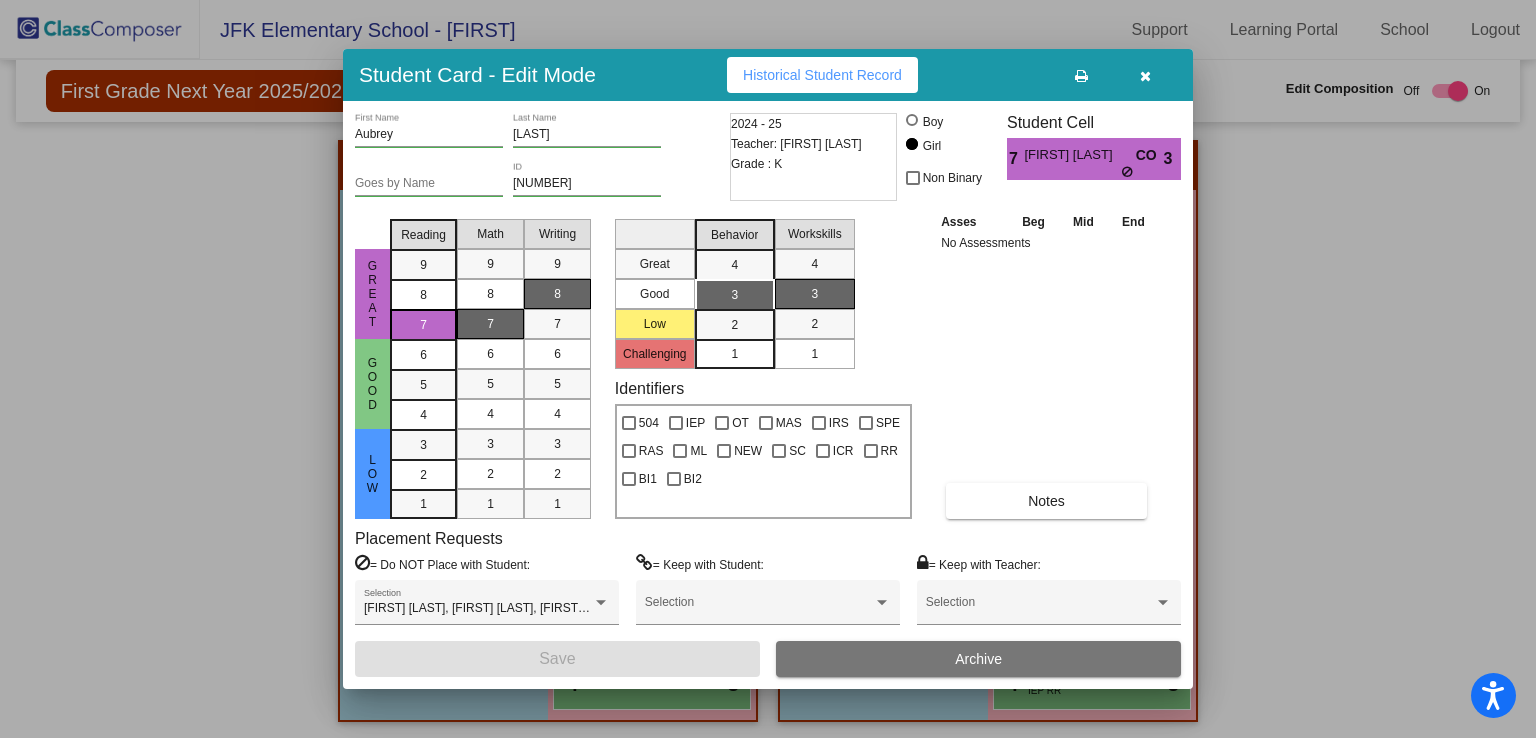 click at bounding box center (1145, 75) 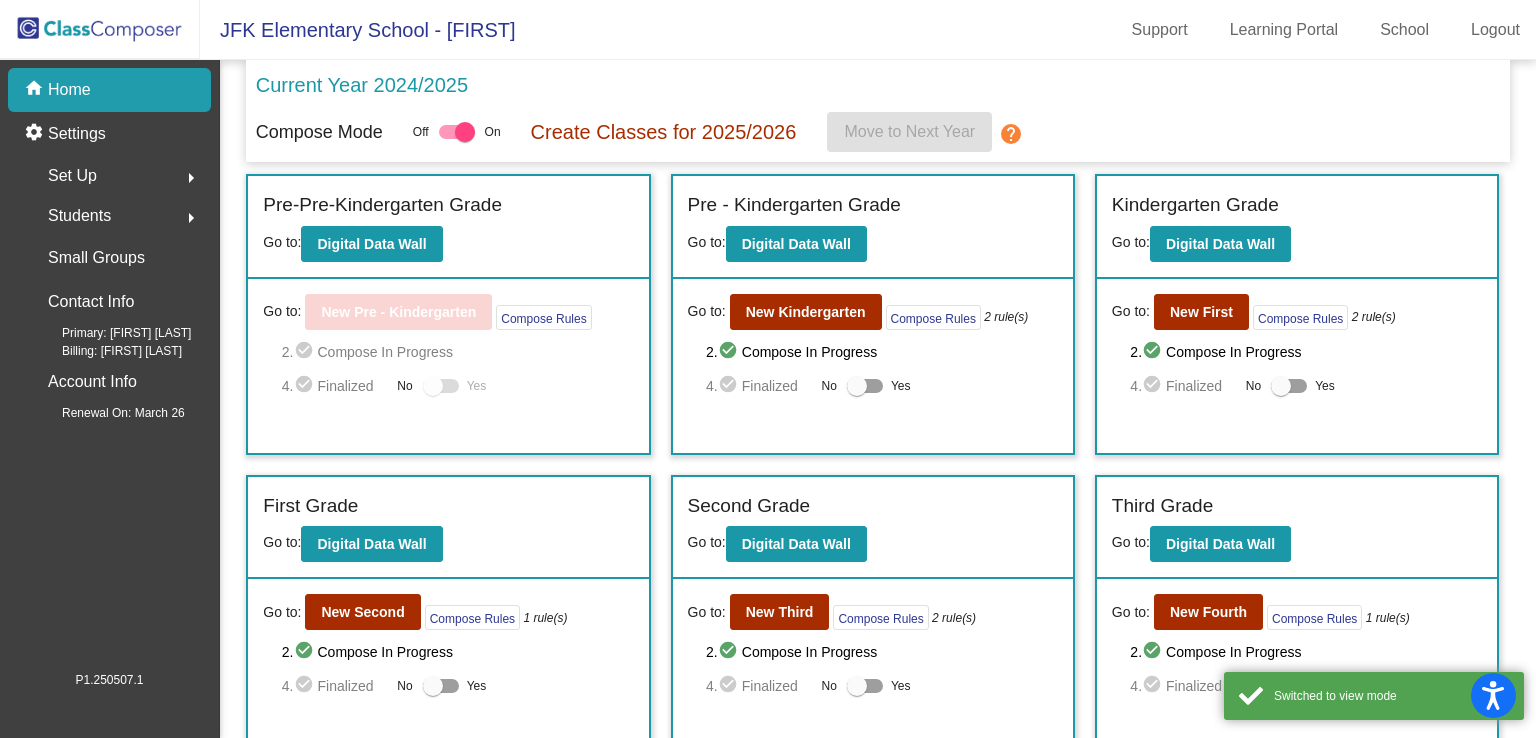 scroll, scrollTop: 312, scrollLeft: 0, axis: vertical 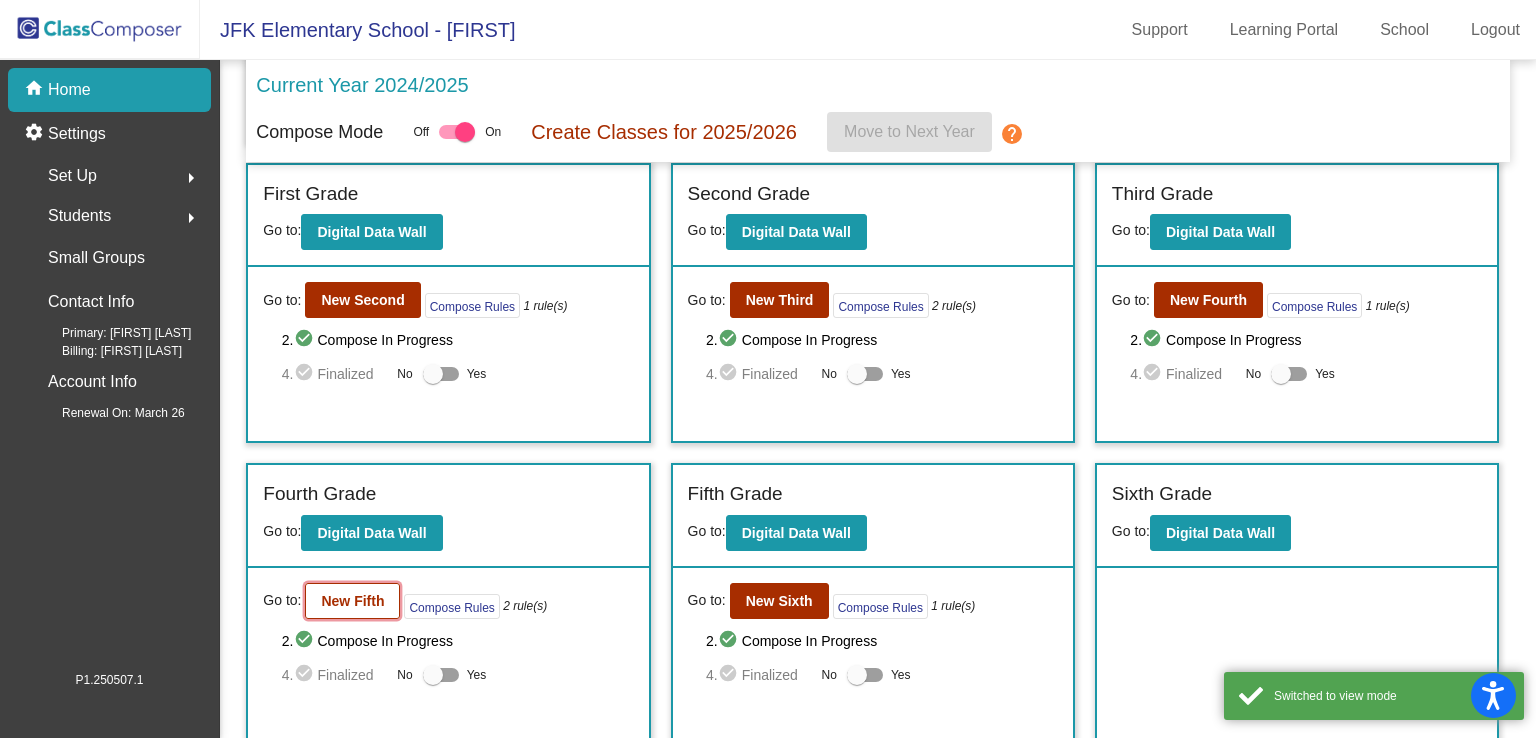 click on "New Fifth" 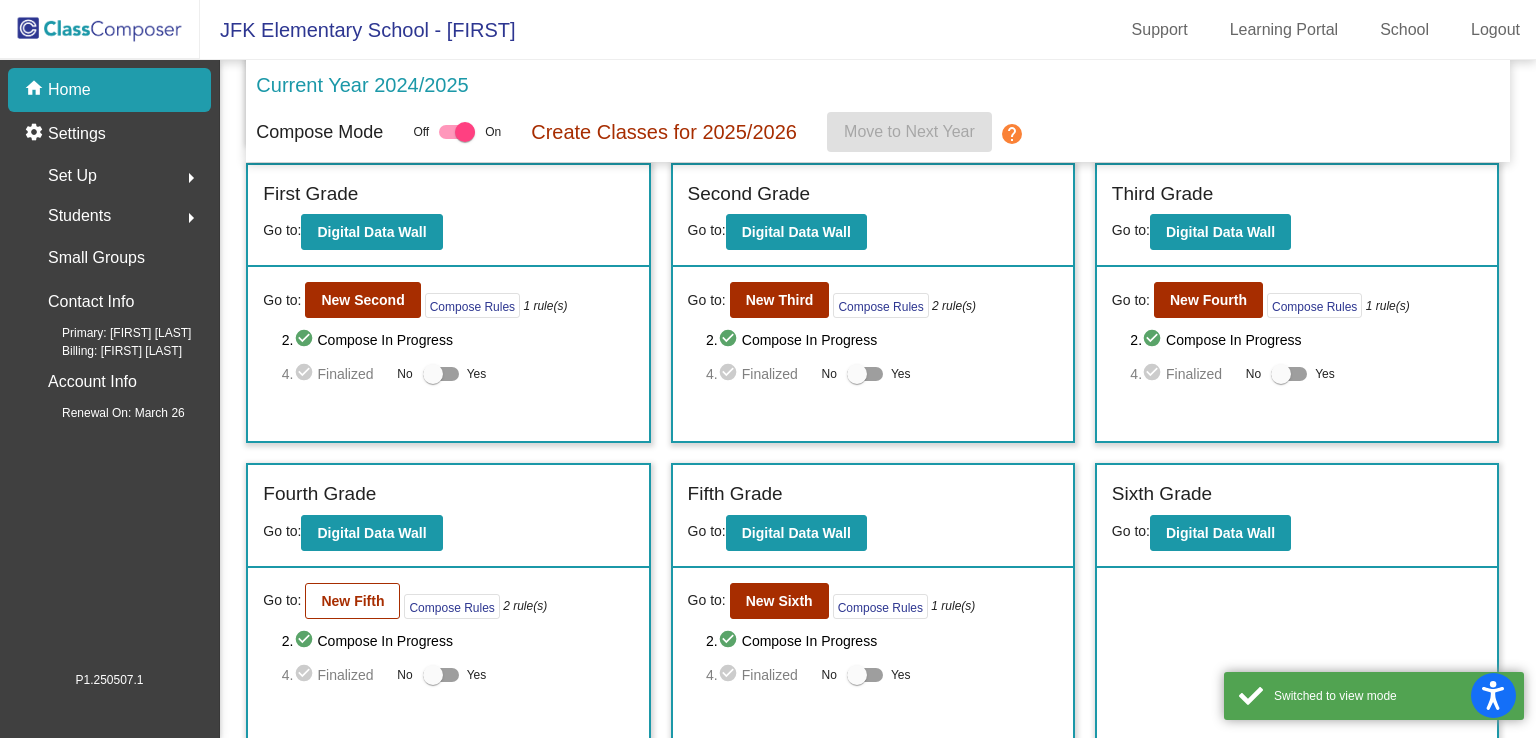 scroll, scrollTop: 0, scrollLeft: 0, axis: both 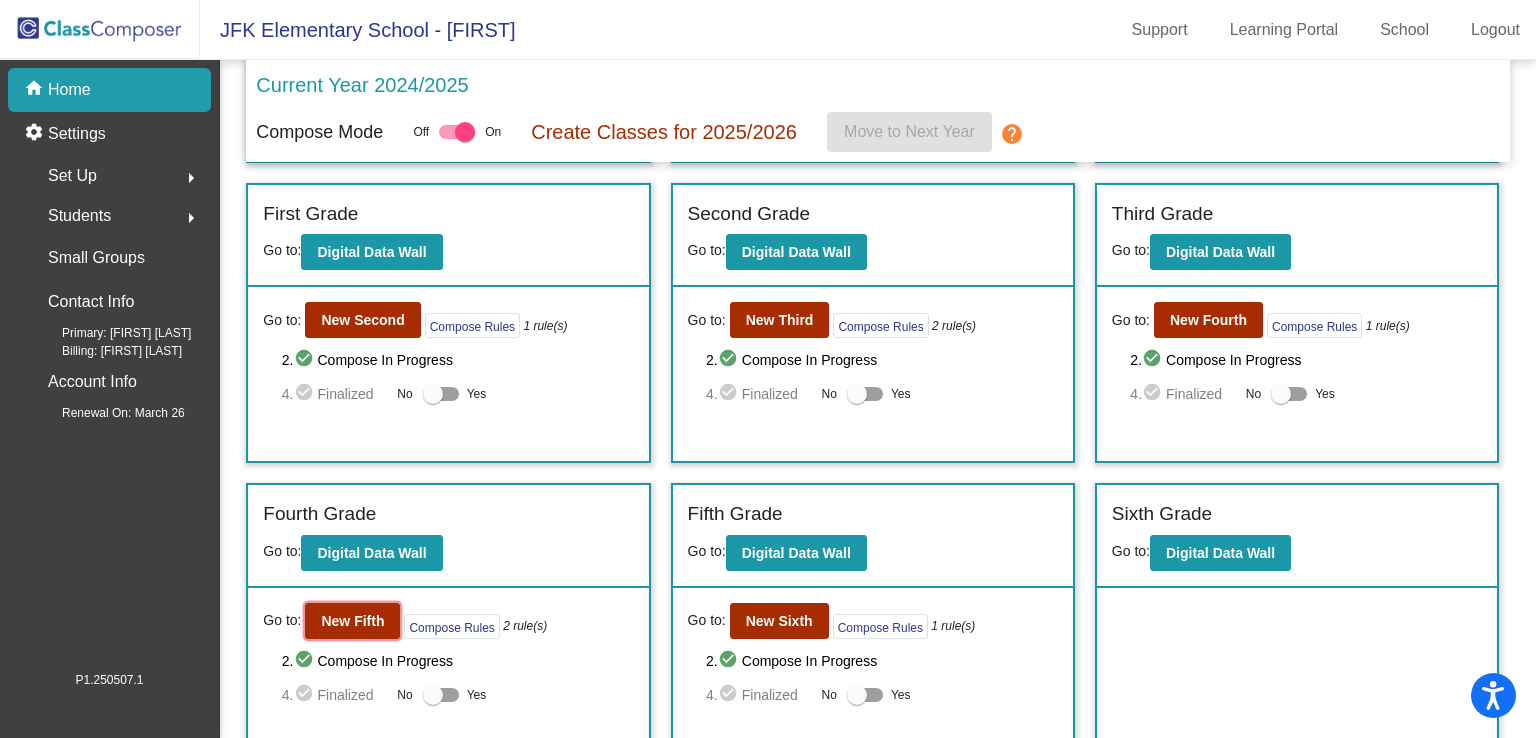drag, startPoint x: 346, startPoint y: 611, endPoint x: 436, endPoint y: 473, distance: 164.75436 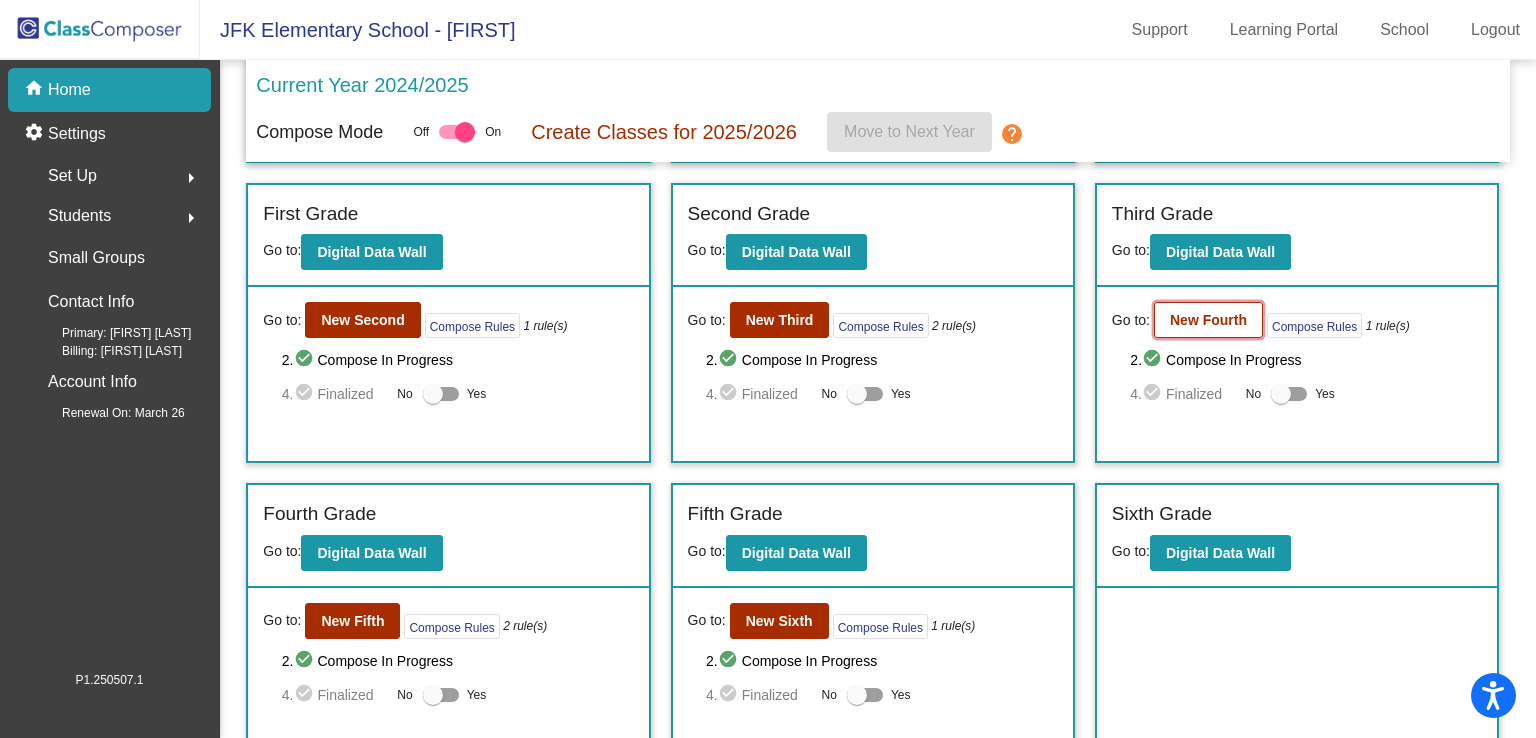 click on "New Fourth" 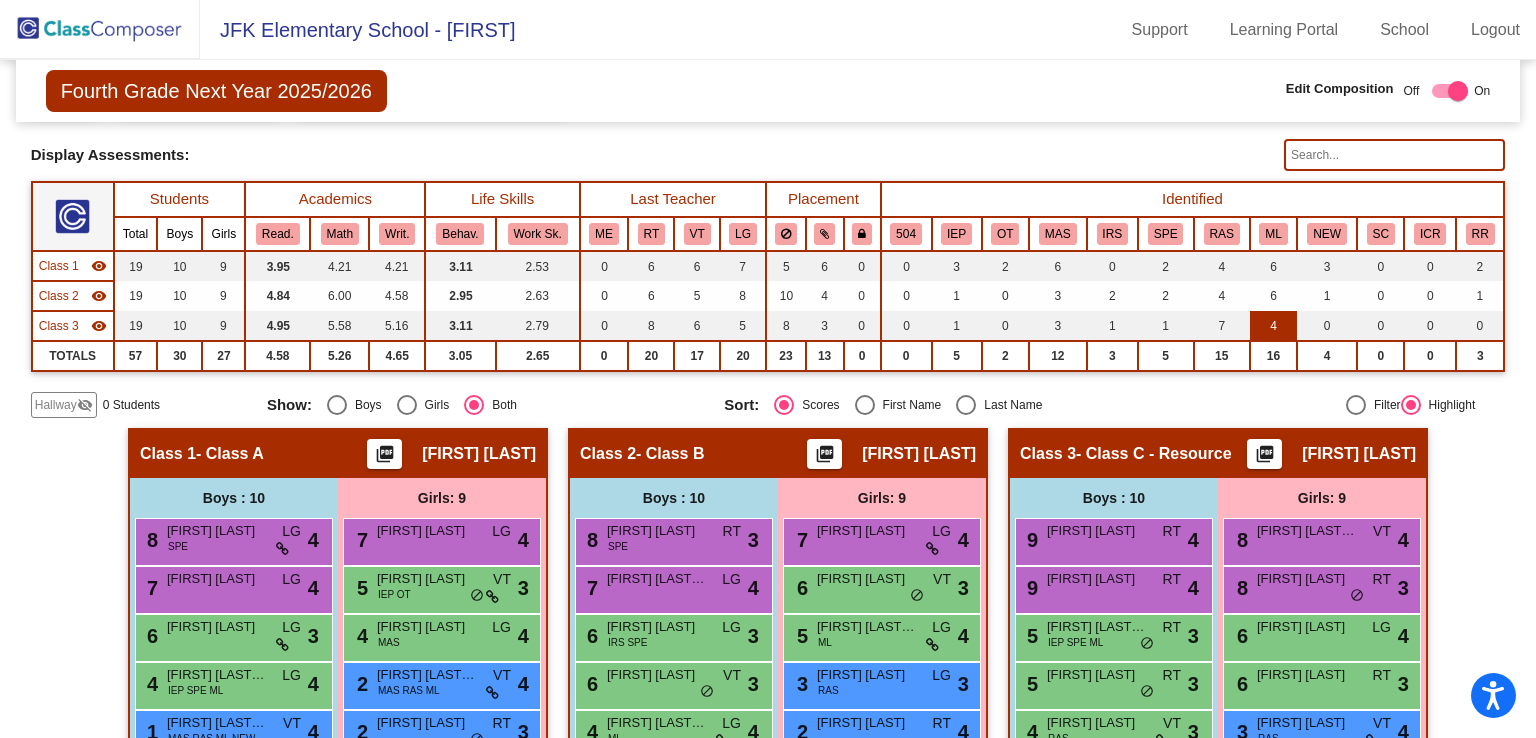 scroll, scrollTop: 100, scrollLeft: 0, axis: vertical 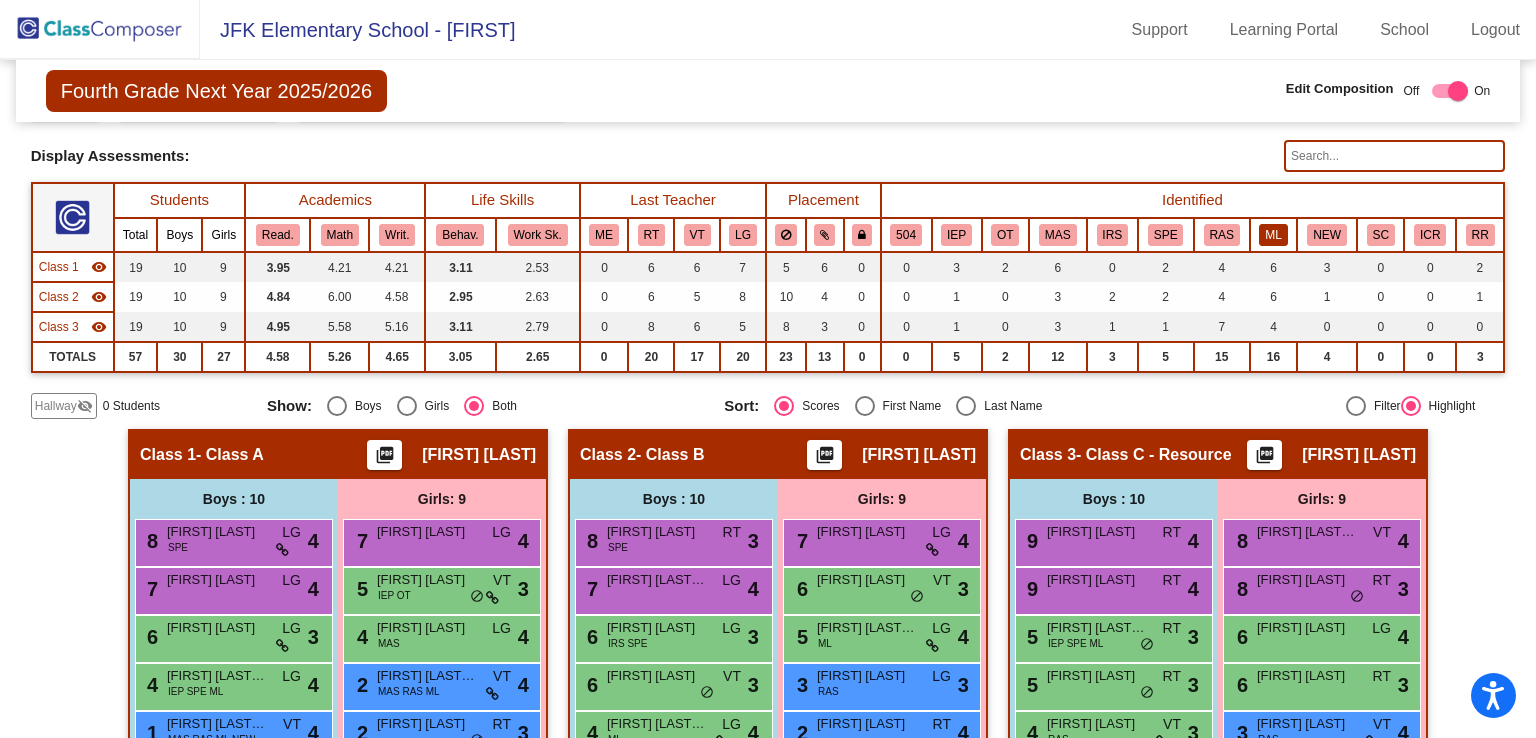 click on "ML" 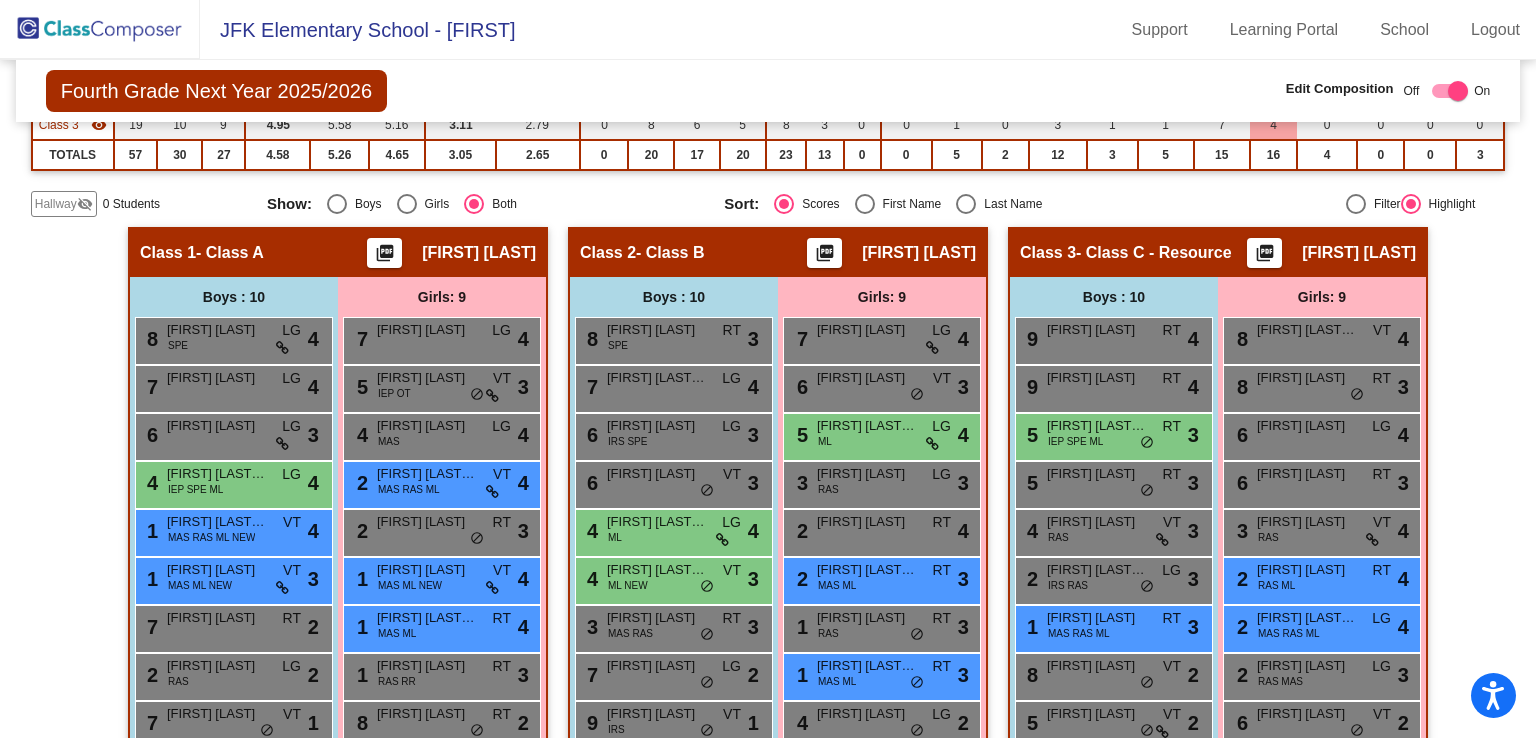 scroll, scrollTop: 389, scrollLeft: 0, axis: vertical 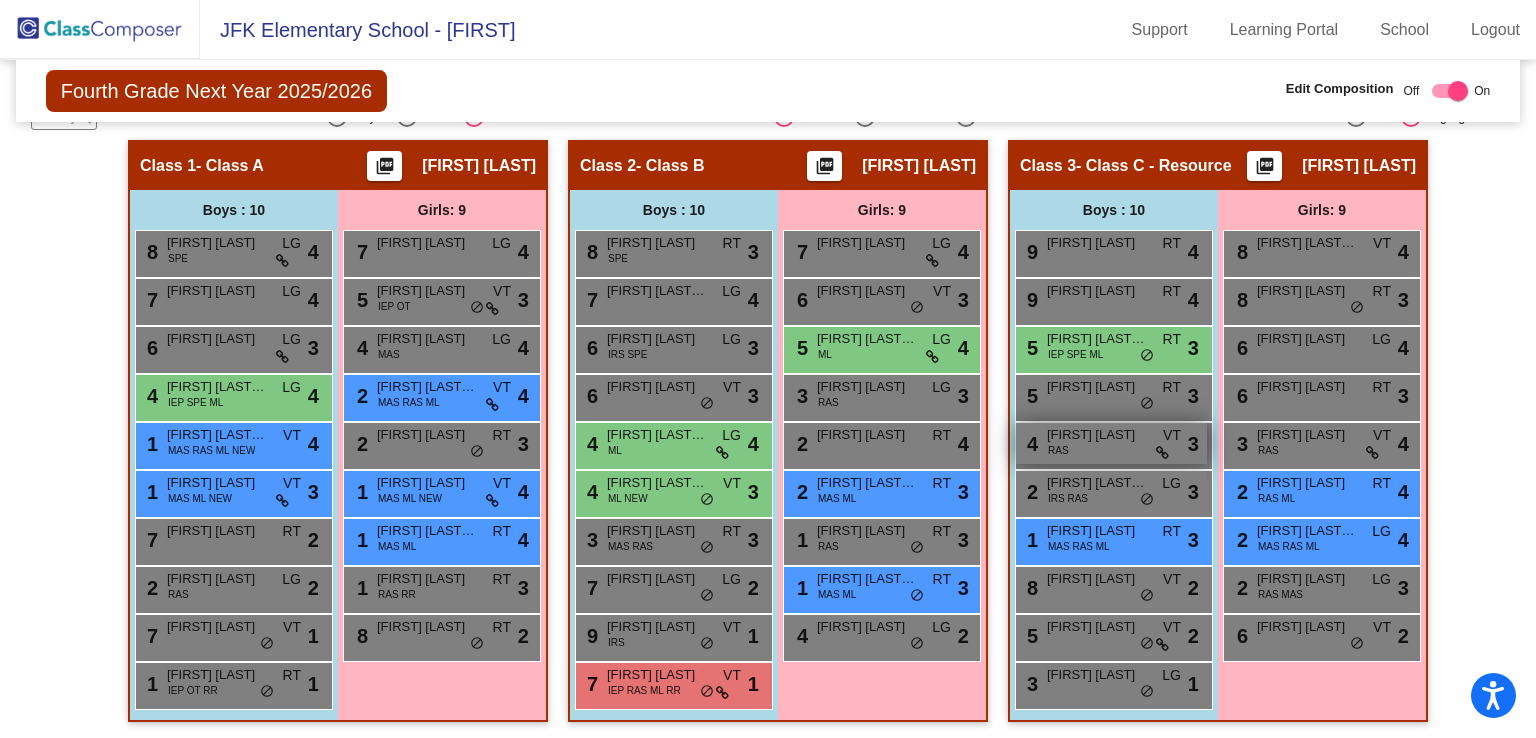 click on "[NUMBER] [FIRST] [LAST] VT lock do_not_disturb_alt 3" at bounding box center [1111, 443] 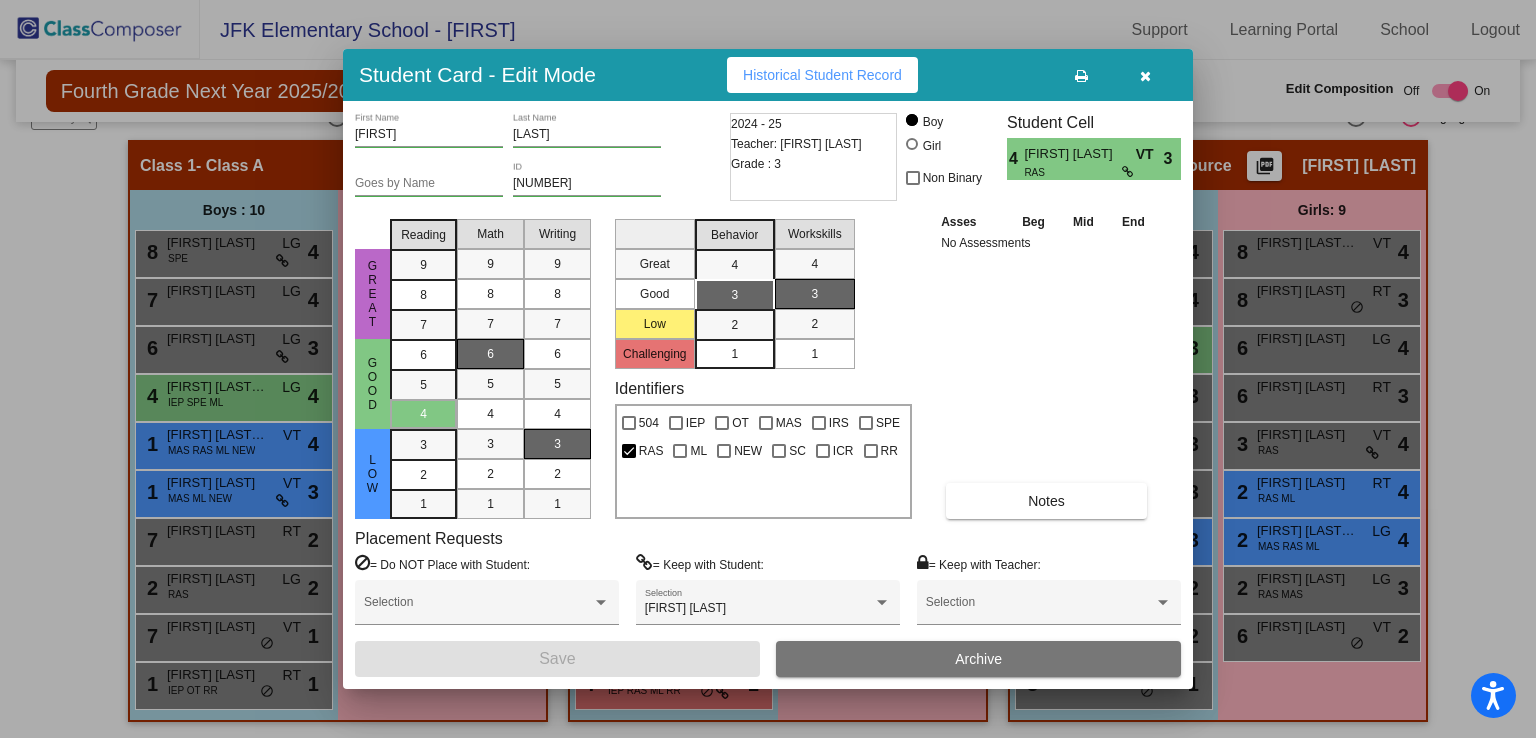 click at bounding box center (1145, 75) 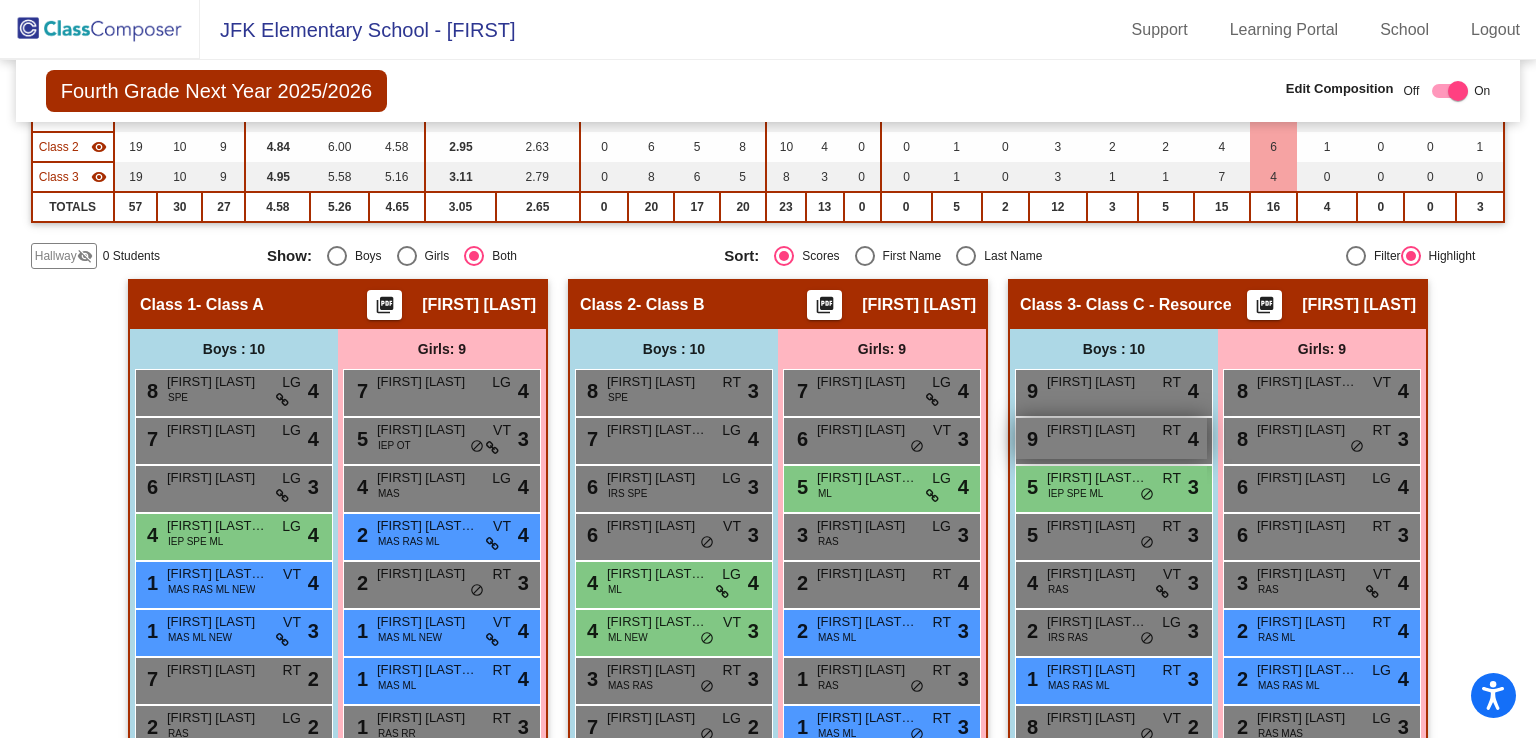 scroll, scrollTop: 256, scrollLeft: 0, axis: vertical 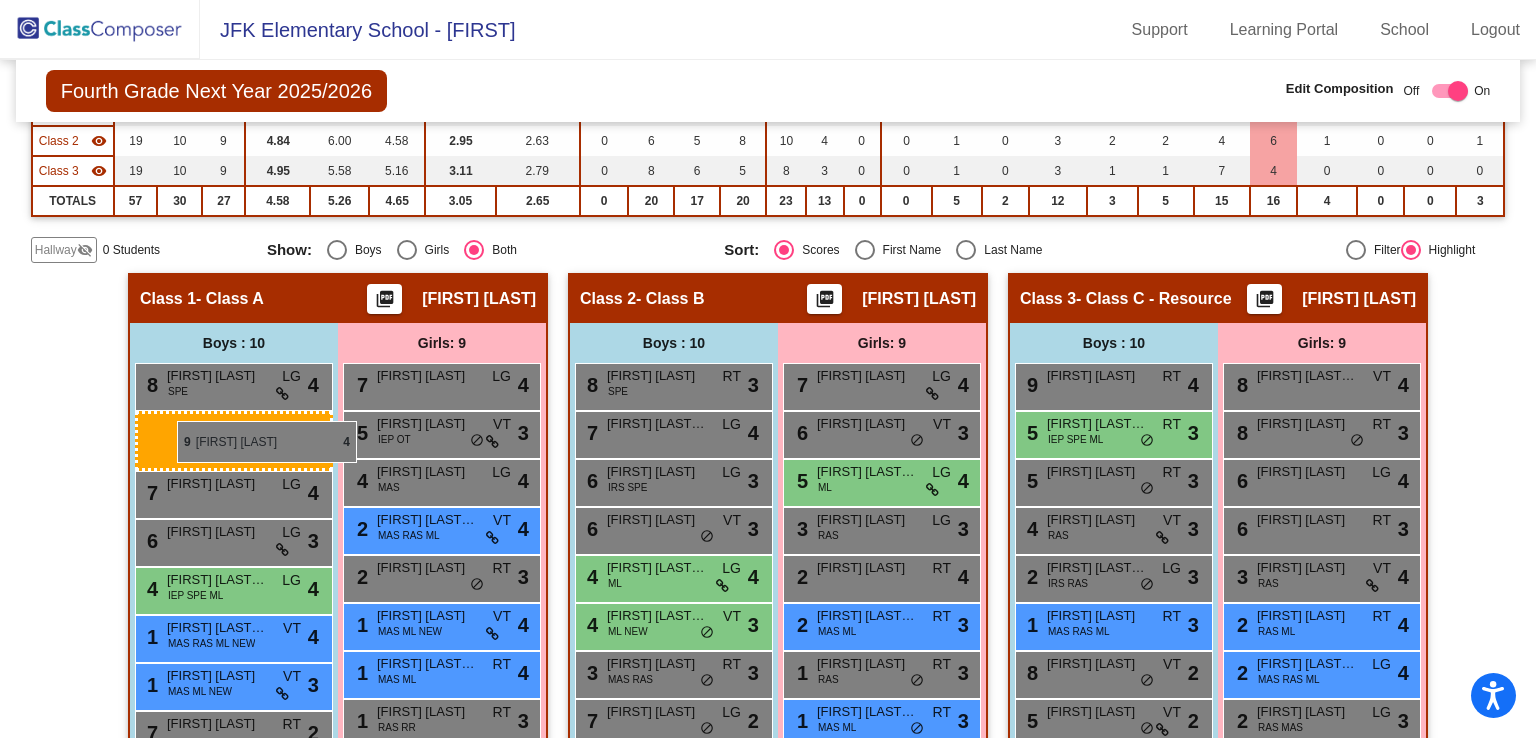 drag, startPoint x: 1093, startPoint y: 421, endPoint x: 176, endPoint y: 421, distance: 917 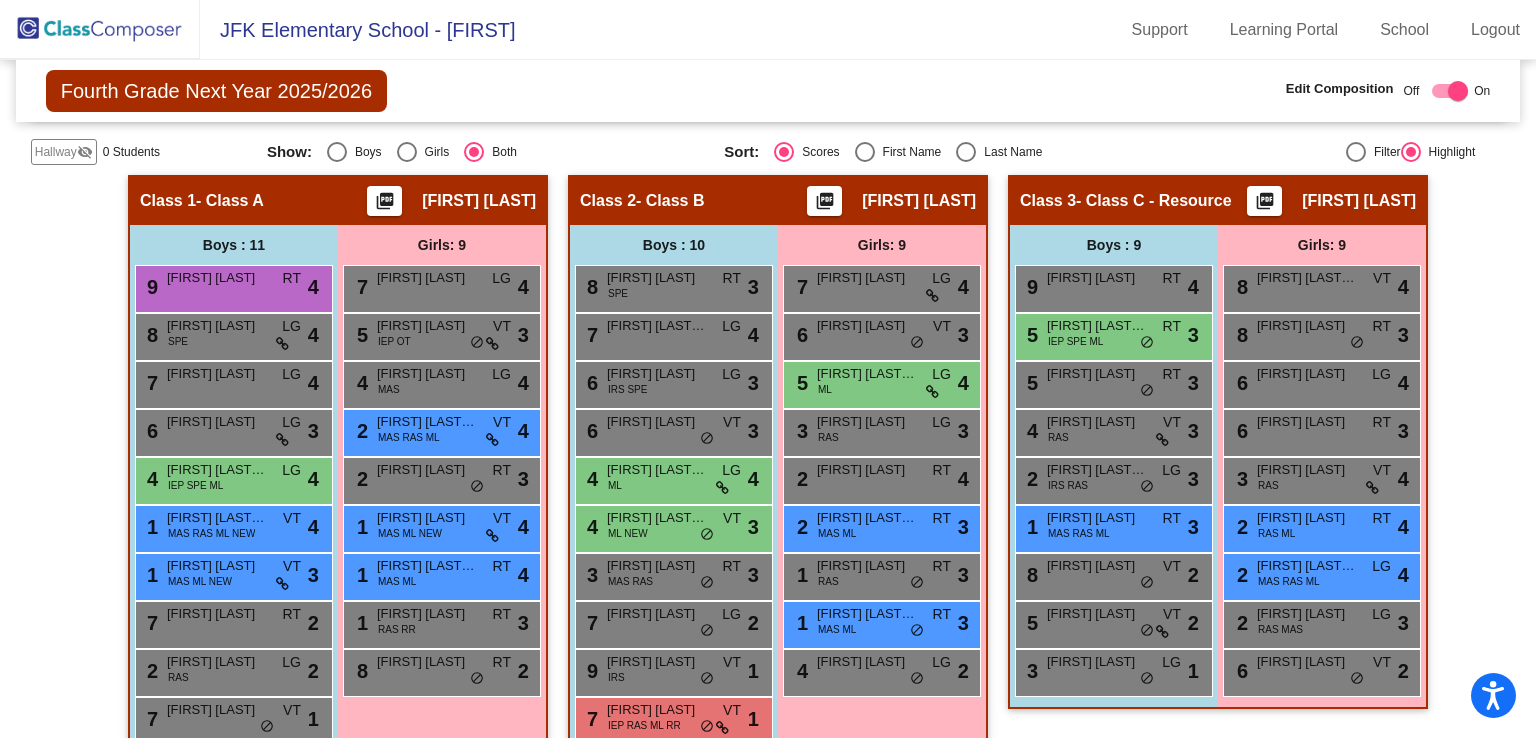 scroll, scrollTop: 360, scrollLeft: 0, axis: vertical 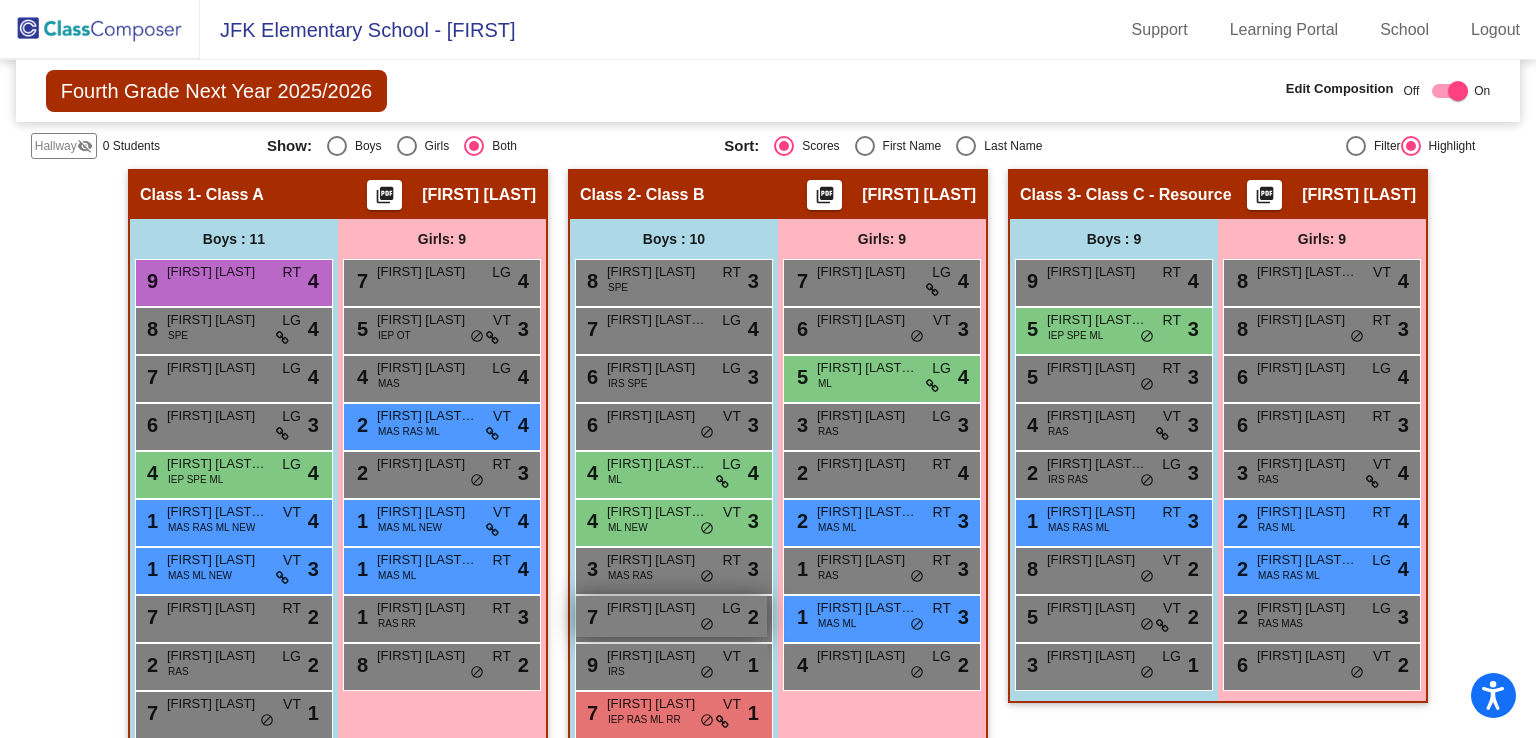 click on "[FIRST] [LAST]" at bounding box center [657, 608] 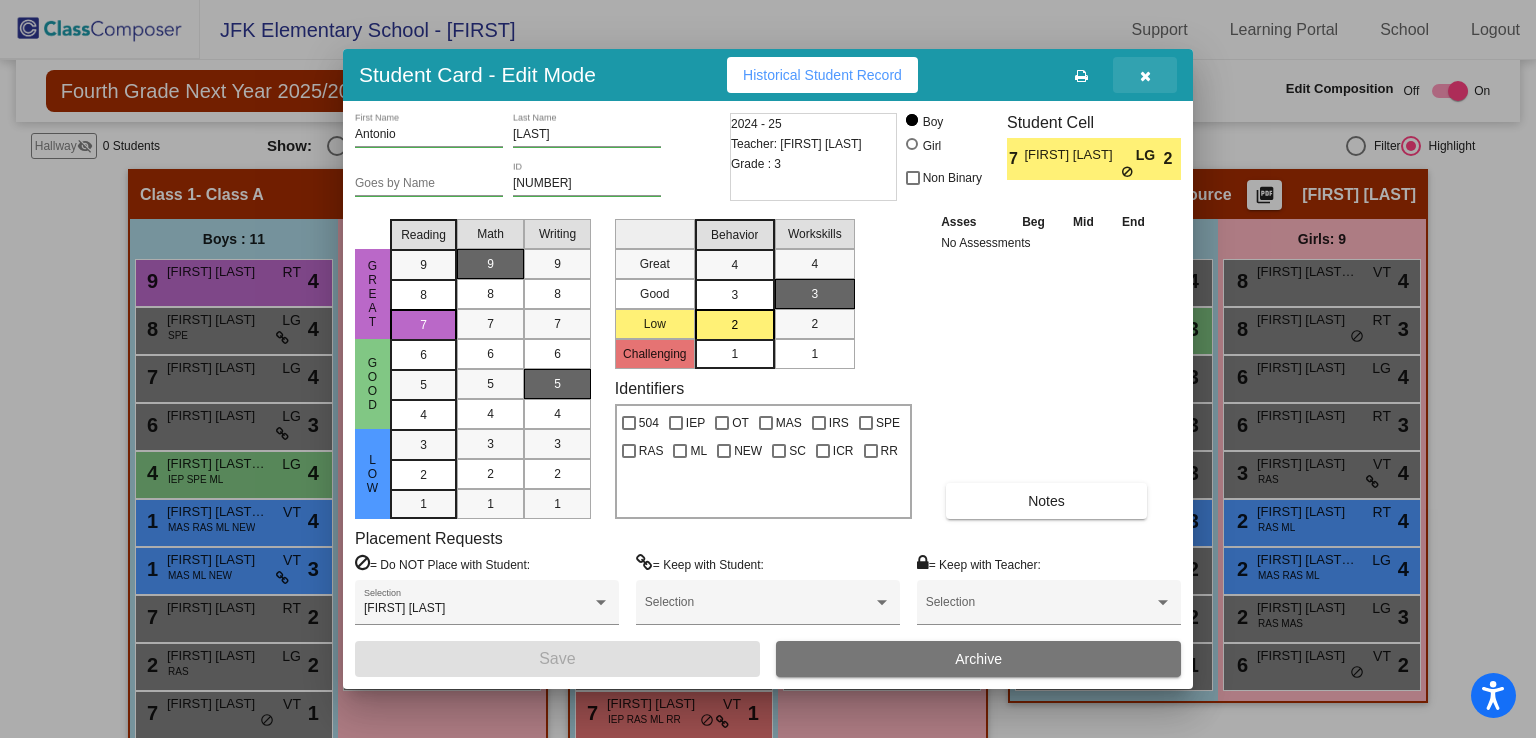 click at bounding box center (1145, 76) 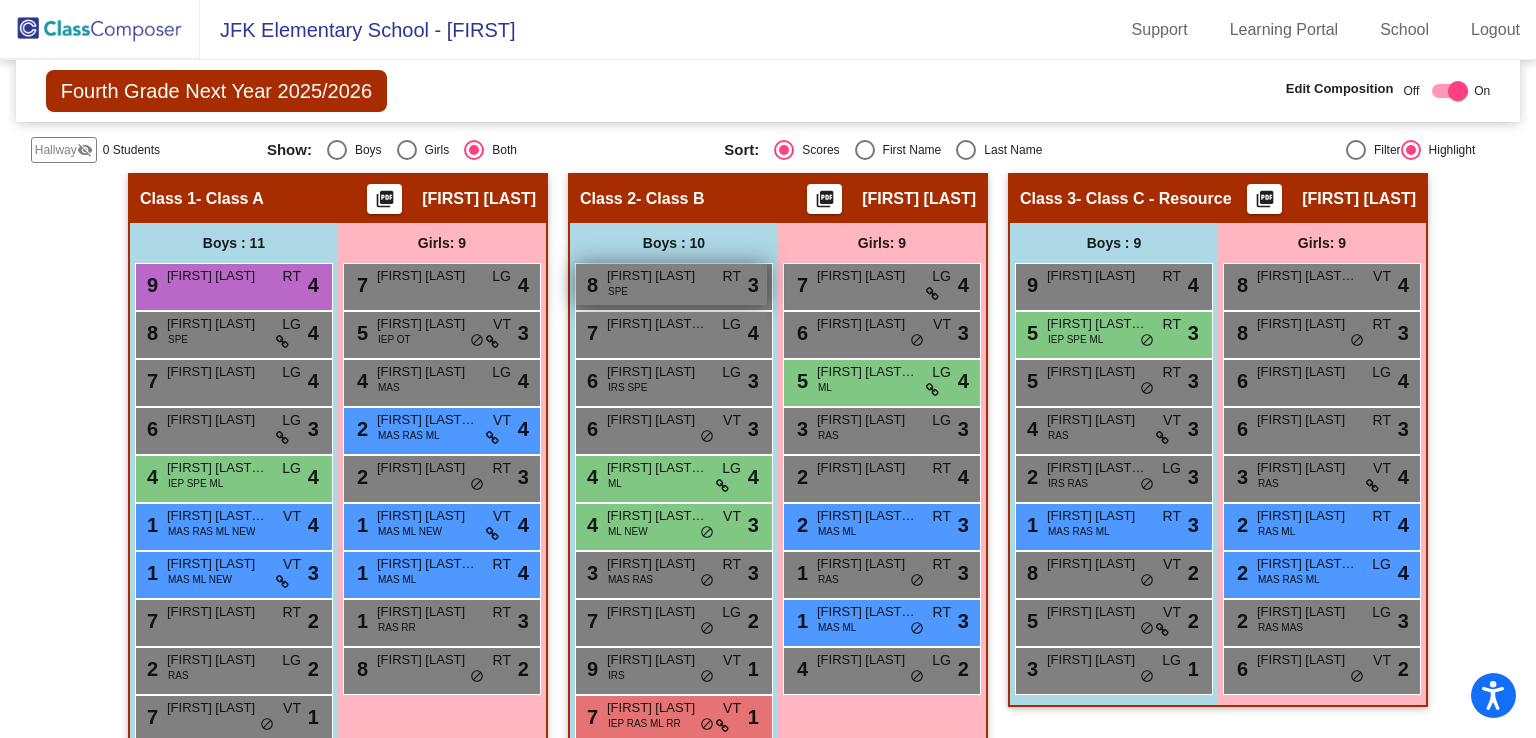 scroll, scrollTop: 369, scrollLeft: 0, axis: vertical 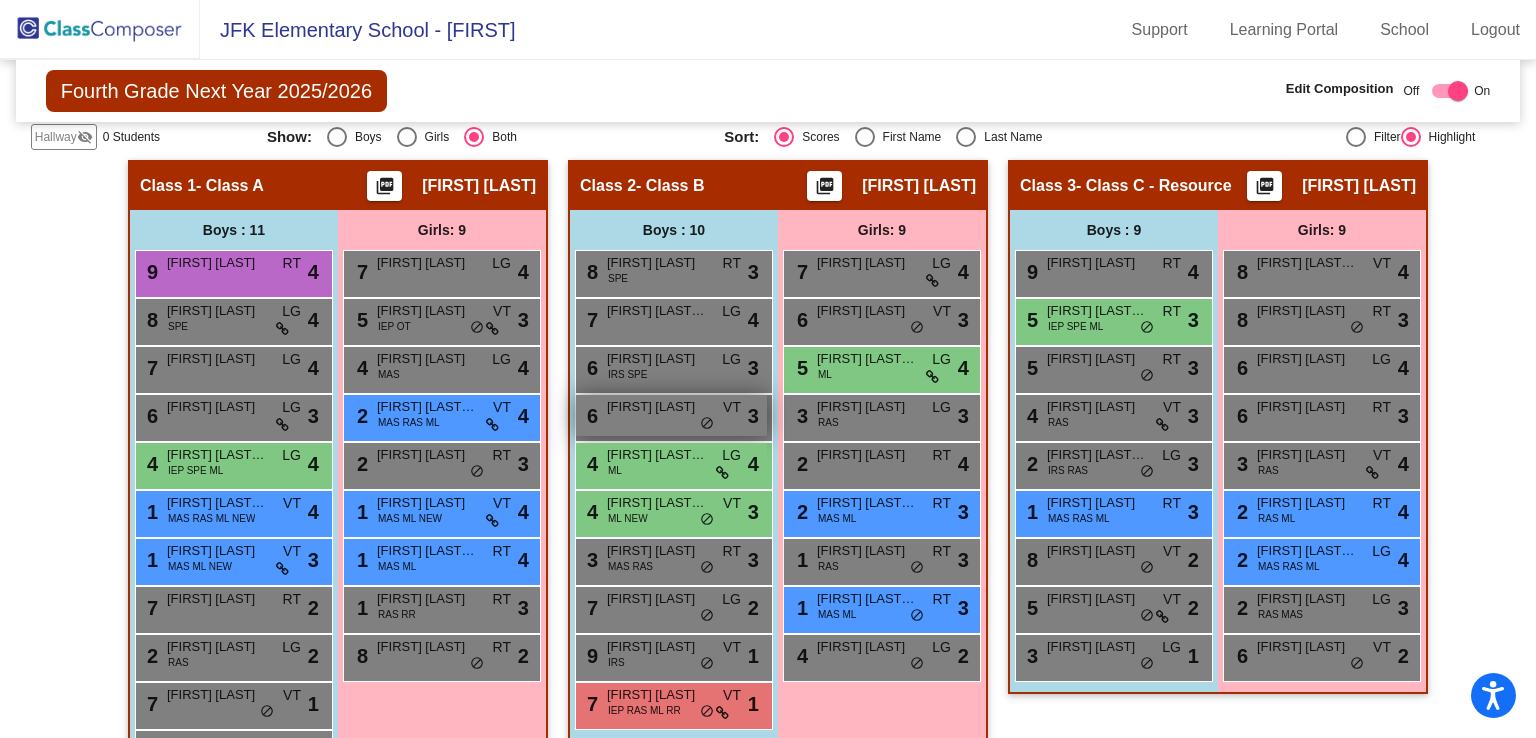 click on "[NUMBER] [FIRST] [LAST] VT lock do_not_disturb_alt 3" at bounding box center (671, 415) 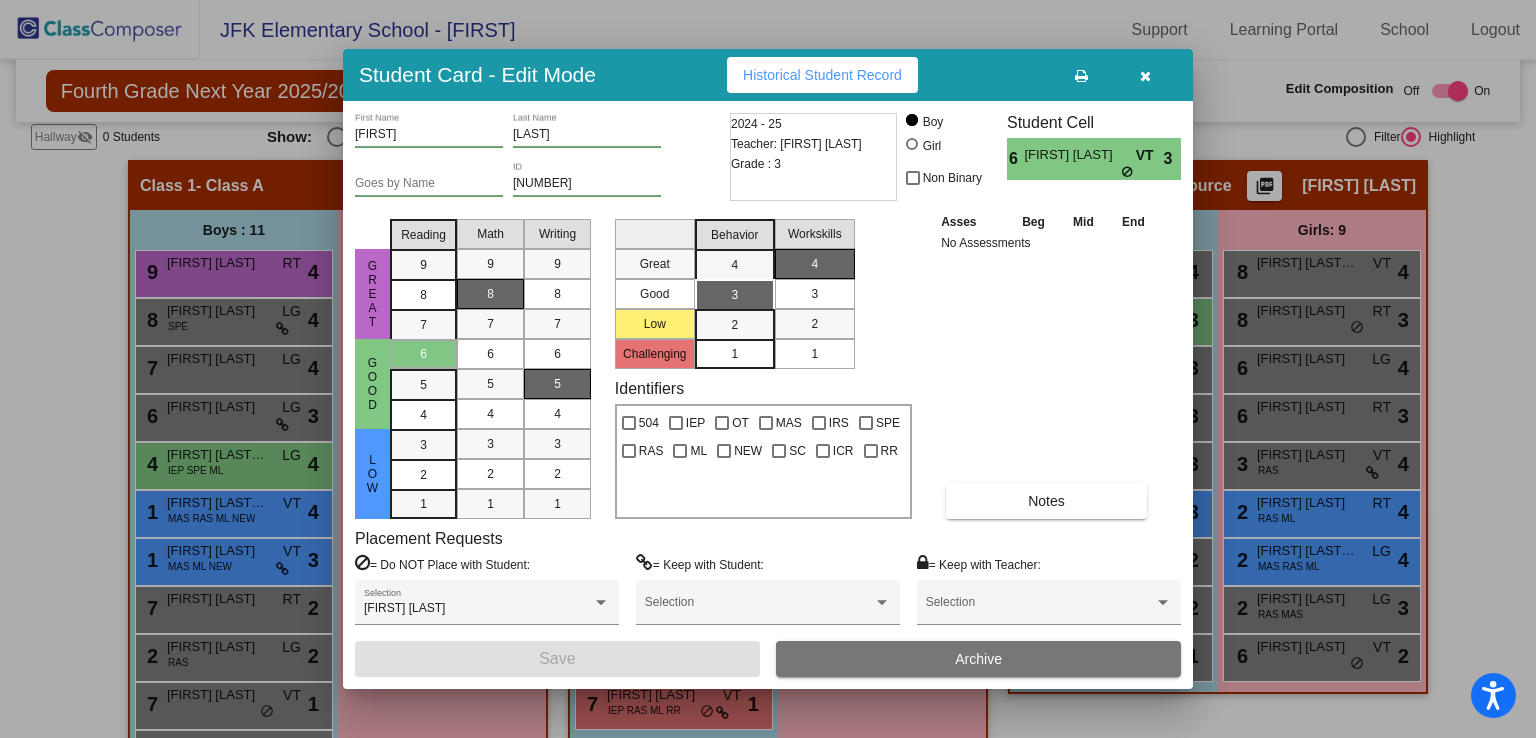 click at bounding box center [1145, 76] 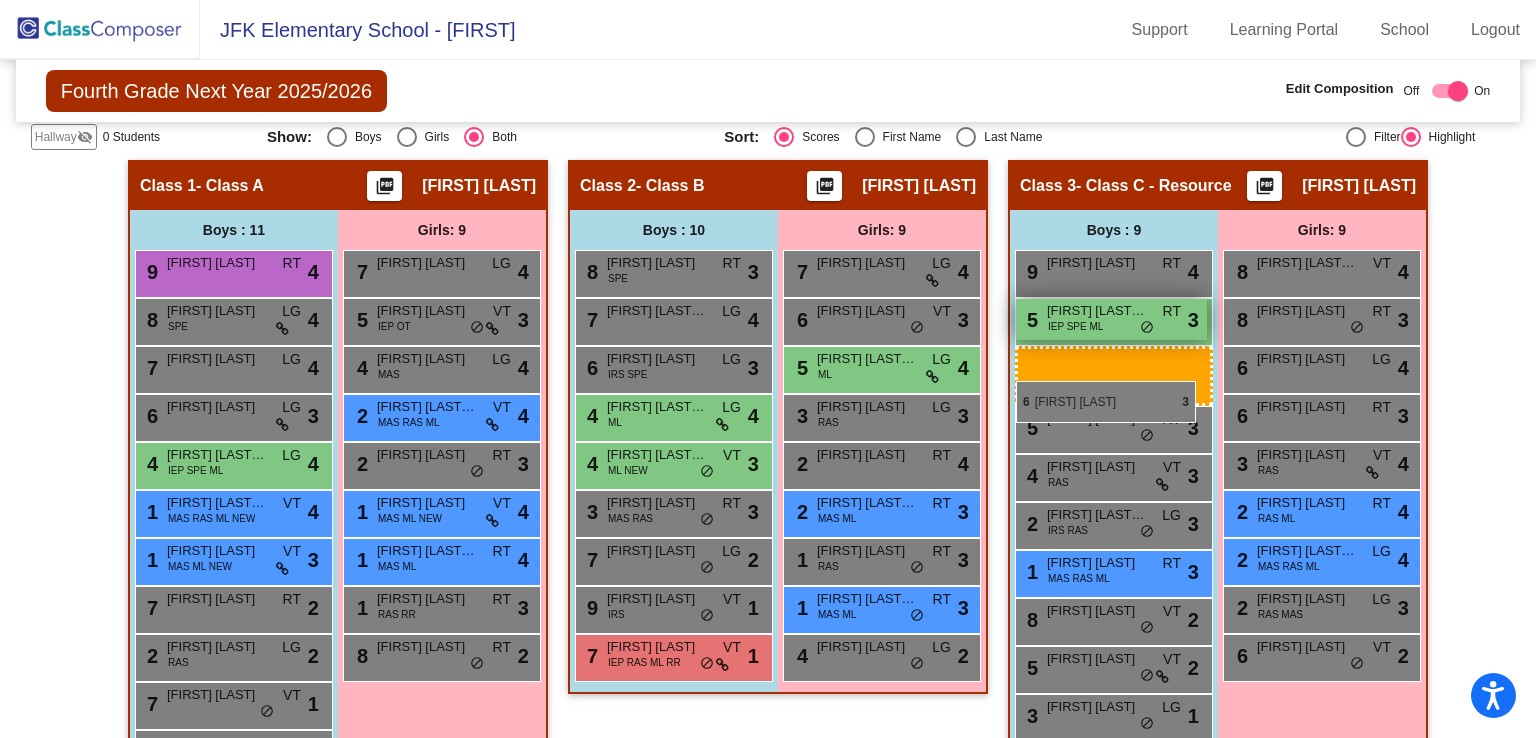 drag, startPoint x: 648, startPoint y: 415, endPoint x: 1018, endPoint y: 381, distance: 371.55887 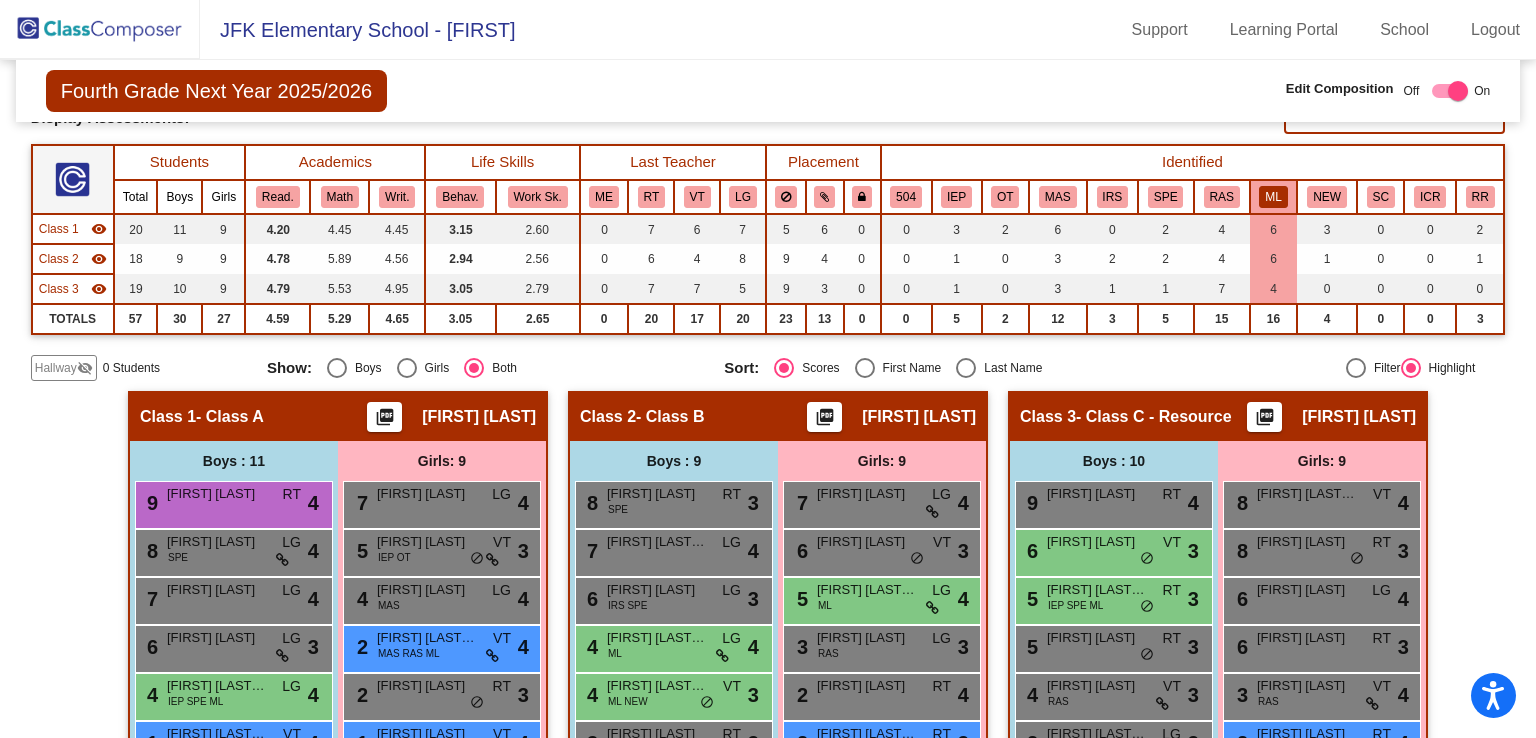 scroll, scrollTop: 136, scrollLeft: 0, axis: vertical 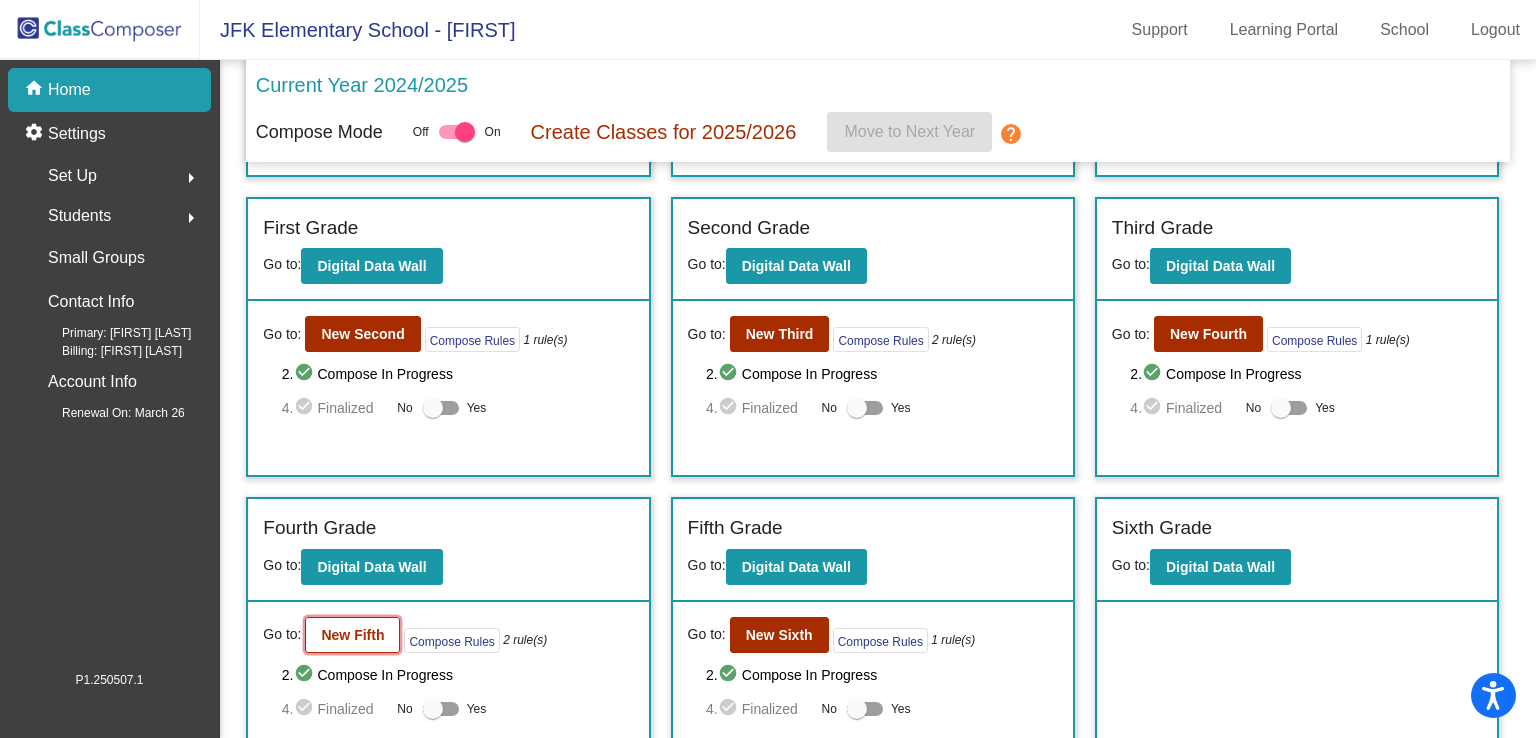 click on "New Fifth" 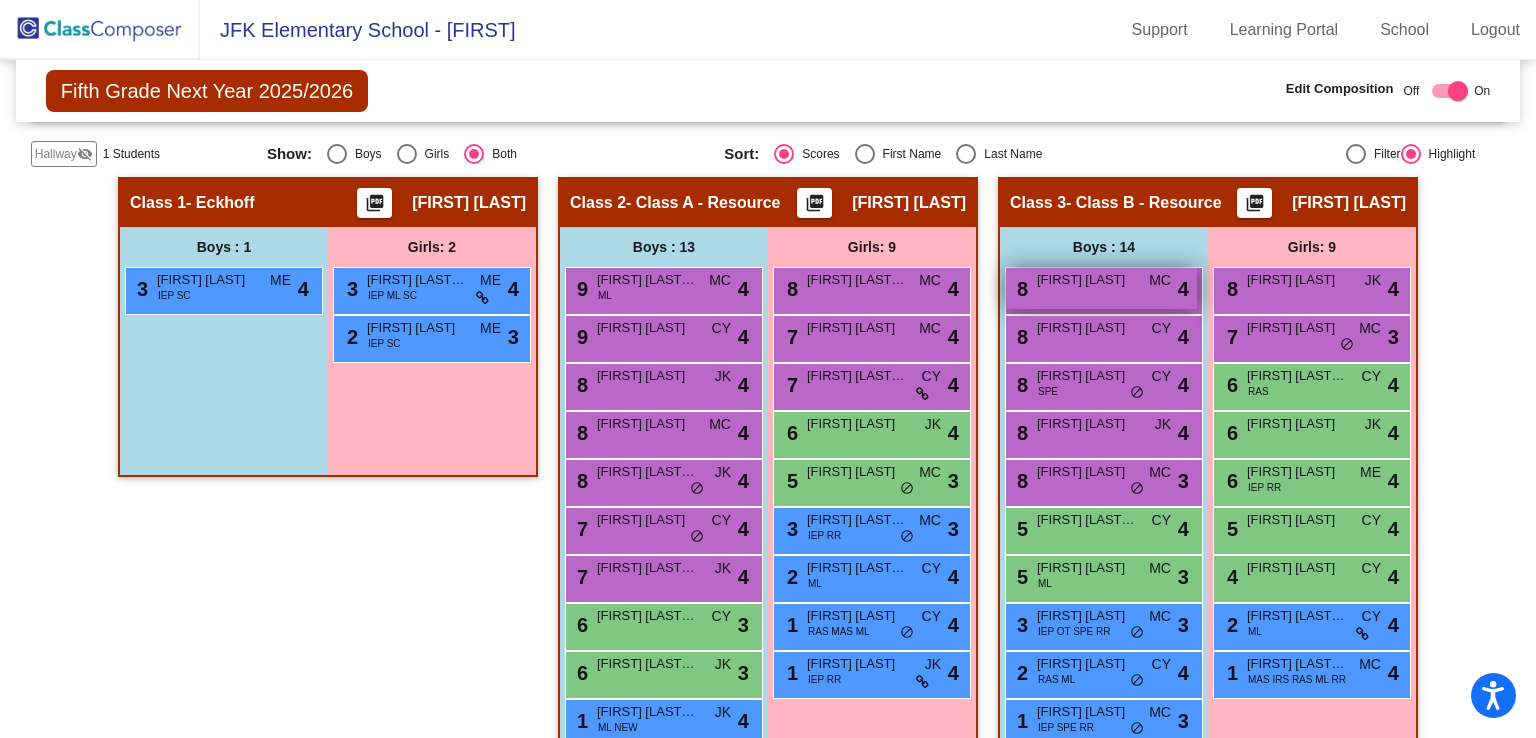 scroll, scrollTop: 335, scrollLeft: 0, axis: vertical 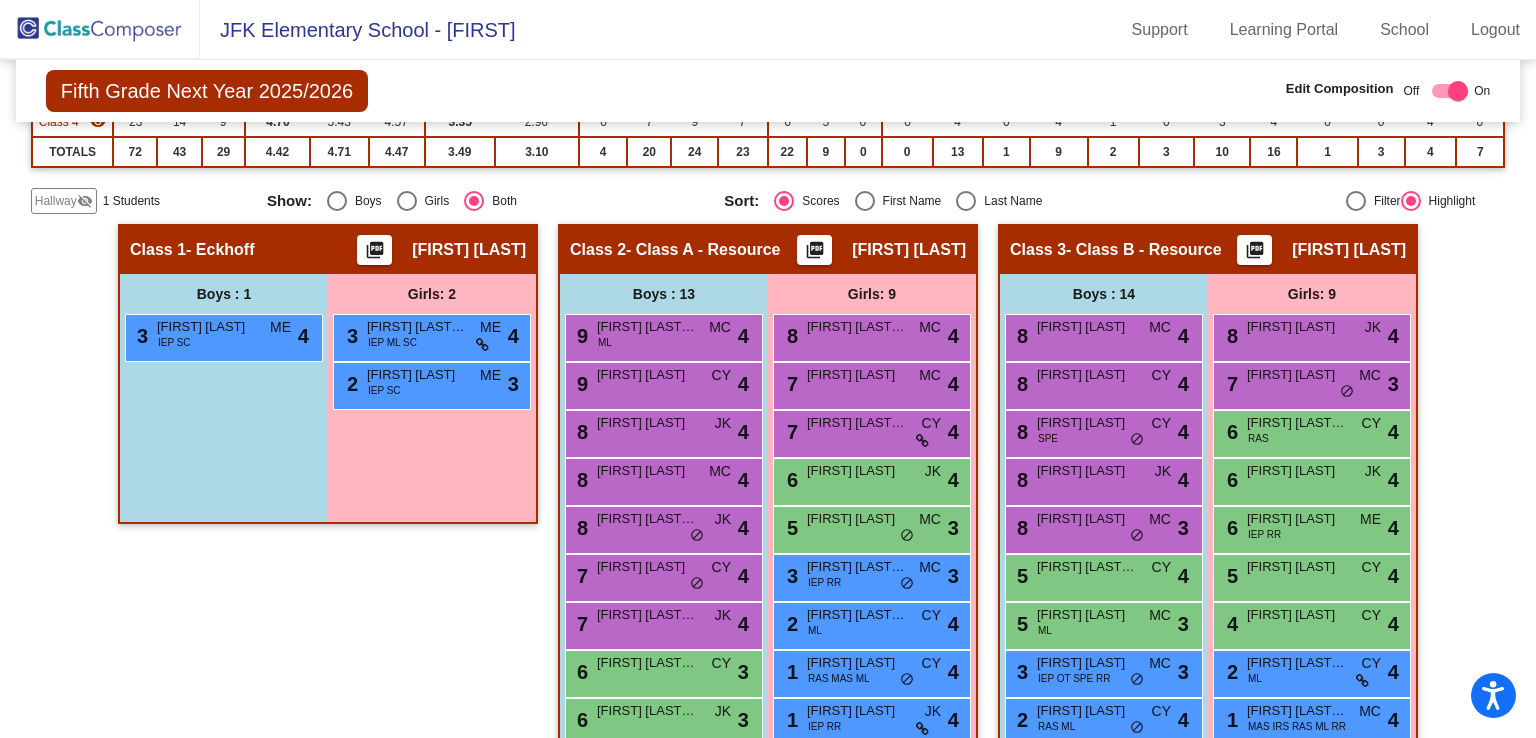 click at bounding box center (865, 201) 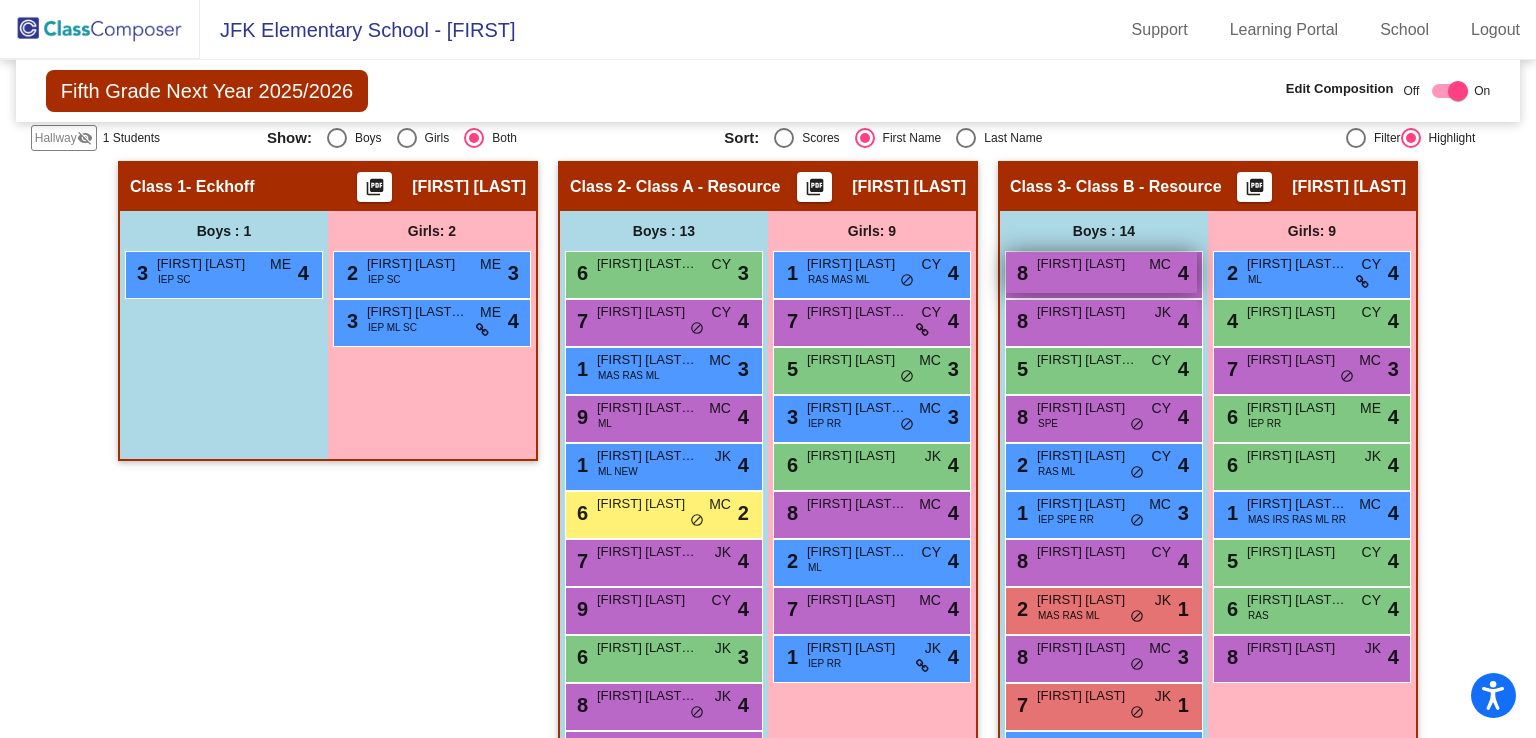 scroll, scrollTop: 406, scrollLeft: 0, axis: vertical 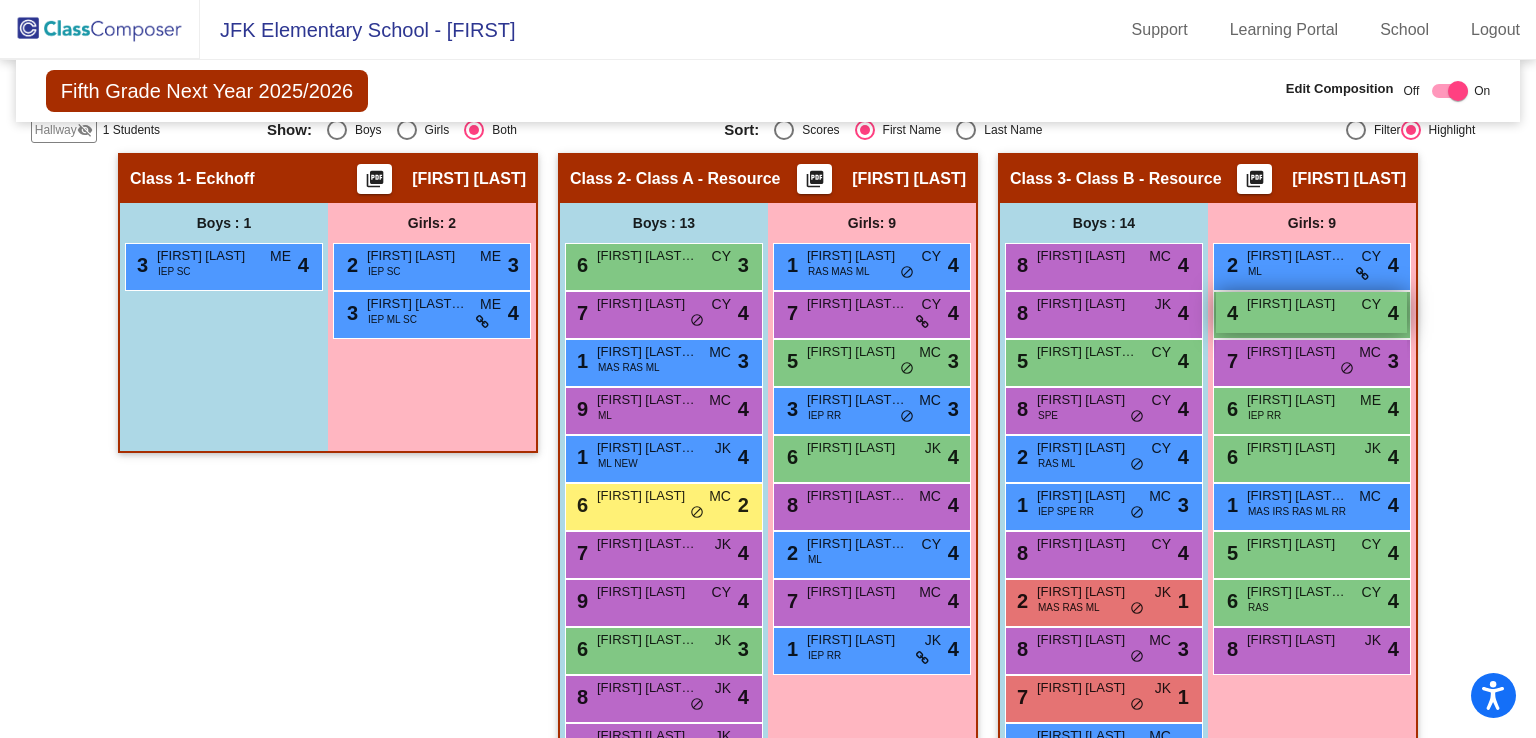 click on "[FIRST] [LAST]" at bounding box center (1297, 304) 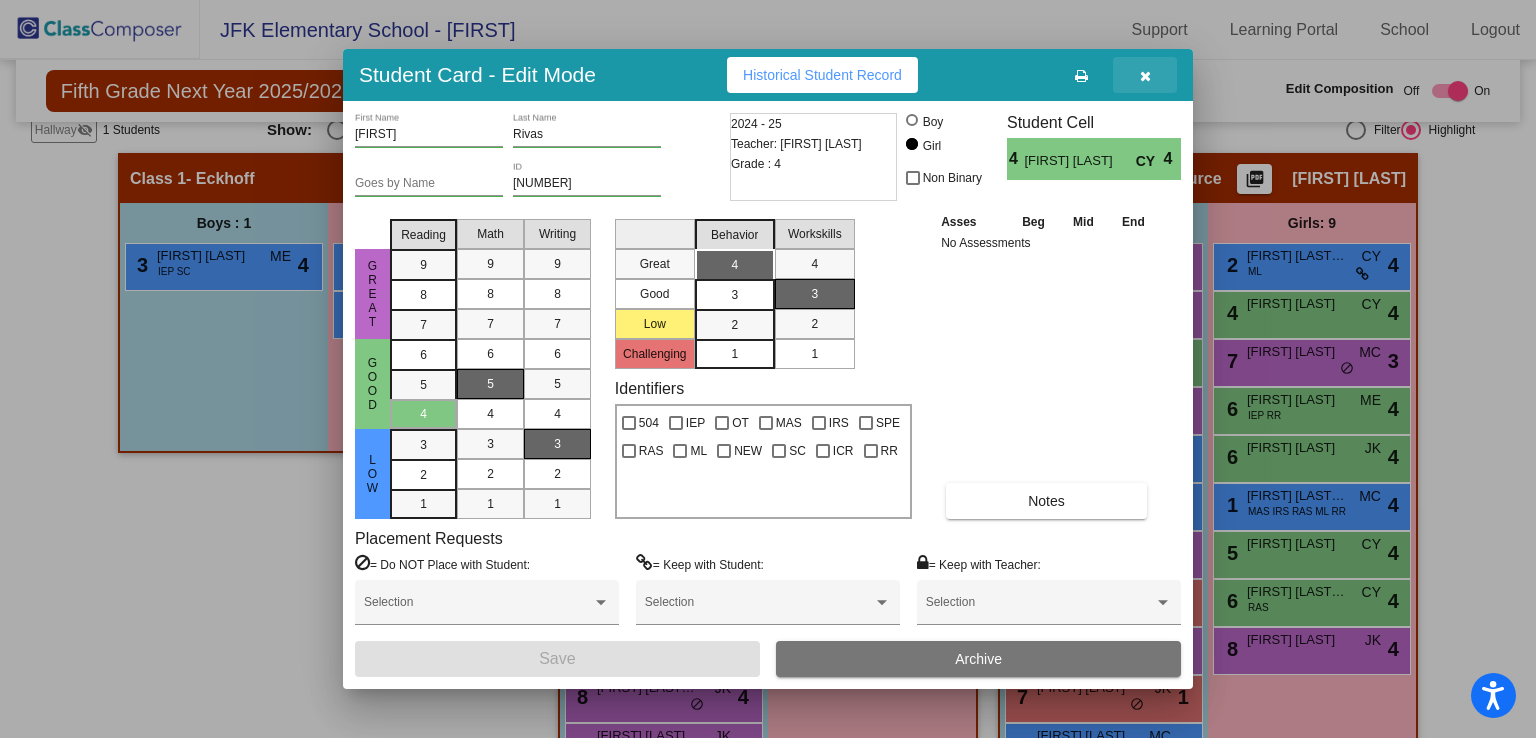 click at bounding box center [1145, 76] 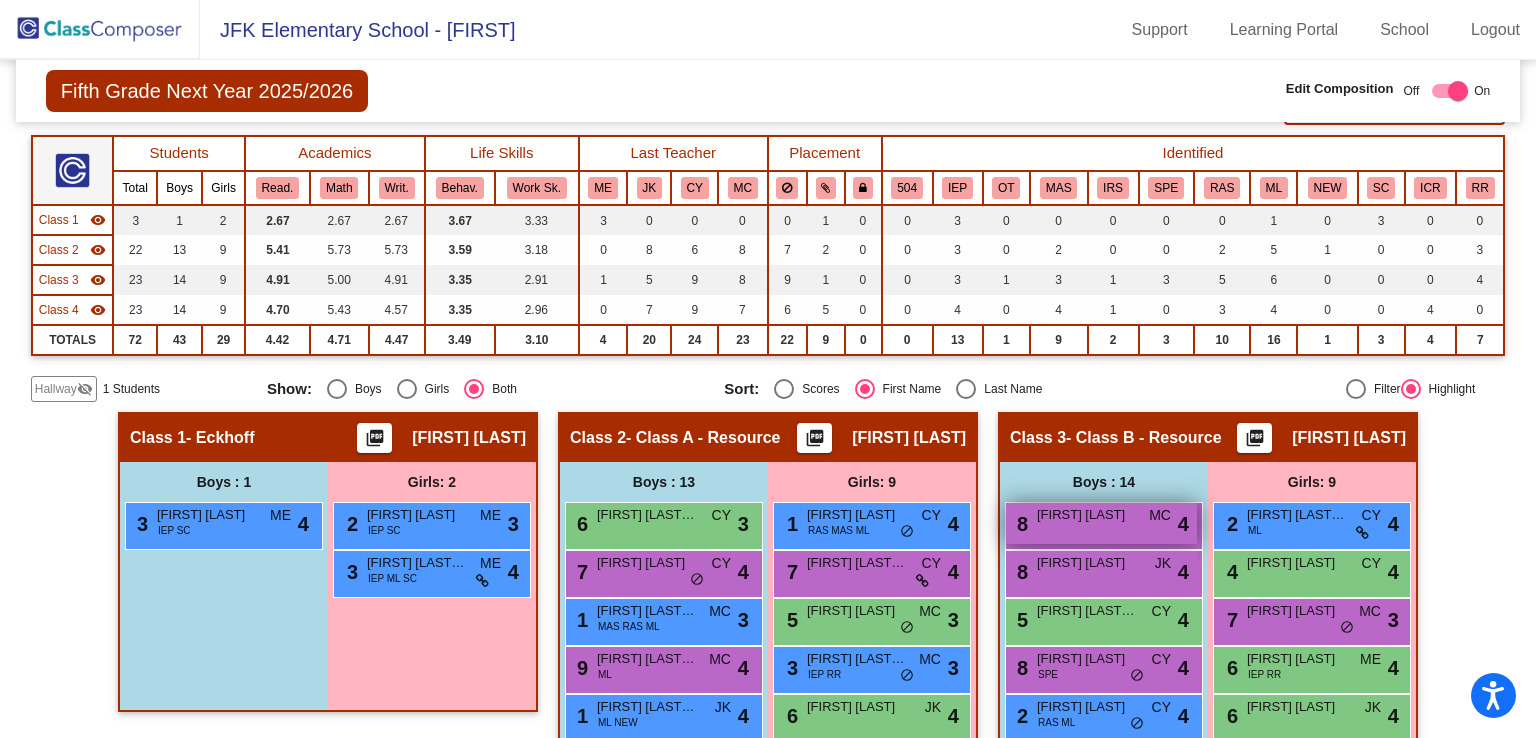 scroll, scrollTop: 146, scrollLeft: 0, axis: vertical 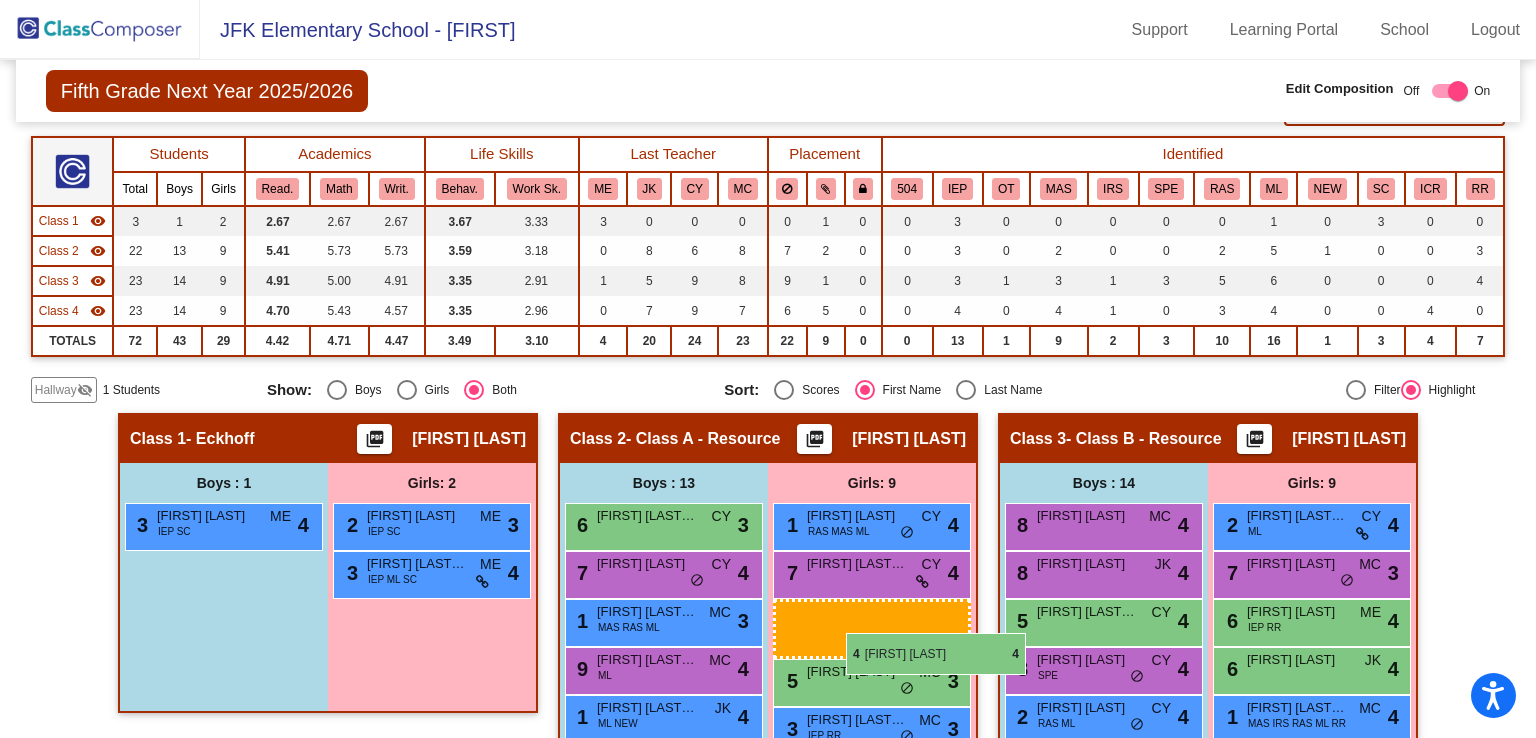 drag, startPoint x: 1306, startPoint y: 585, endPoint x: 846, endPoint y: 633, distance: 462.49756 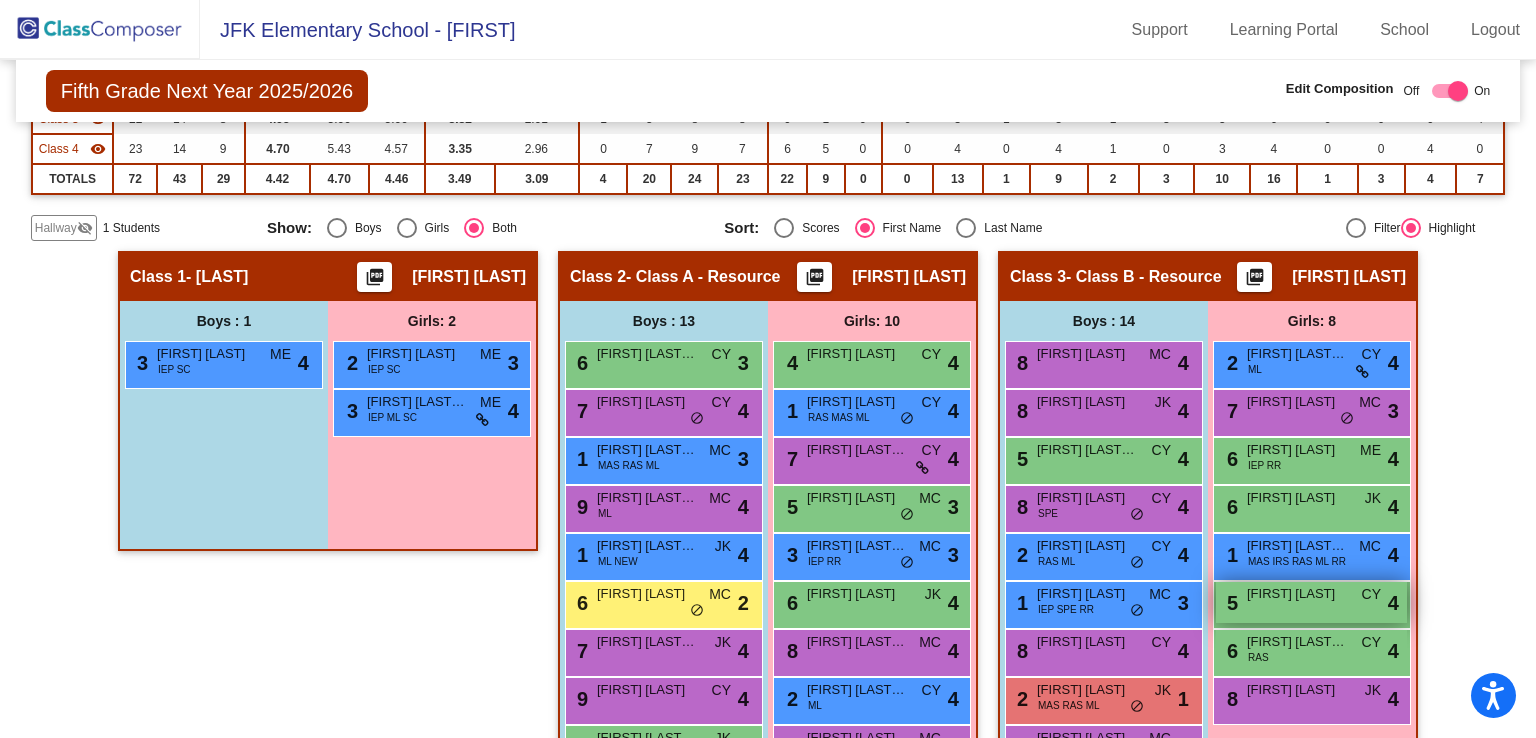 scroll, scrollTop: 440, scrollLeft: 0, axis: vertical 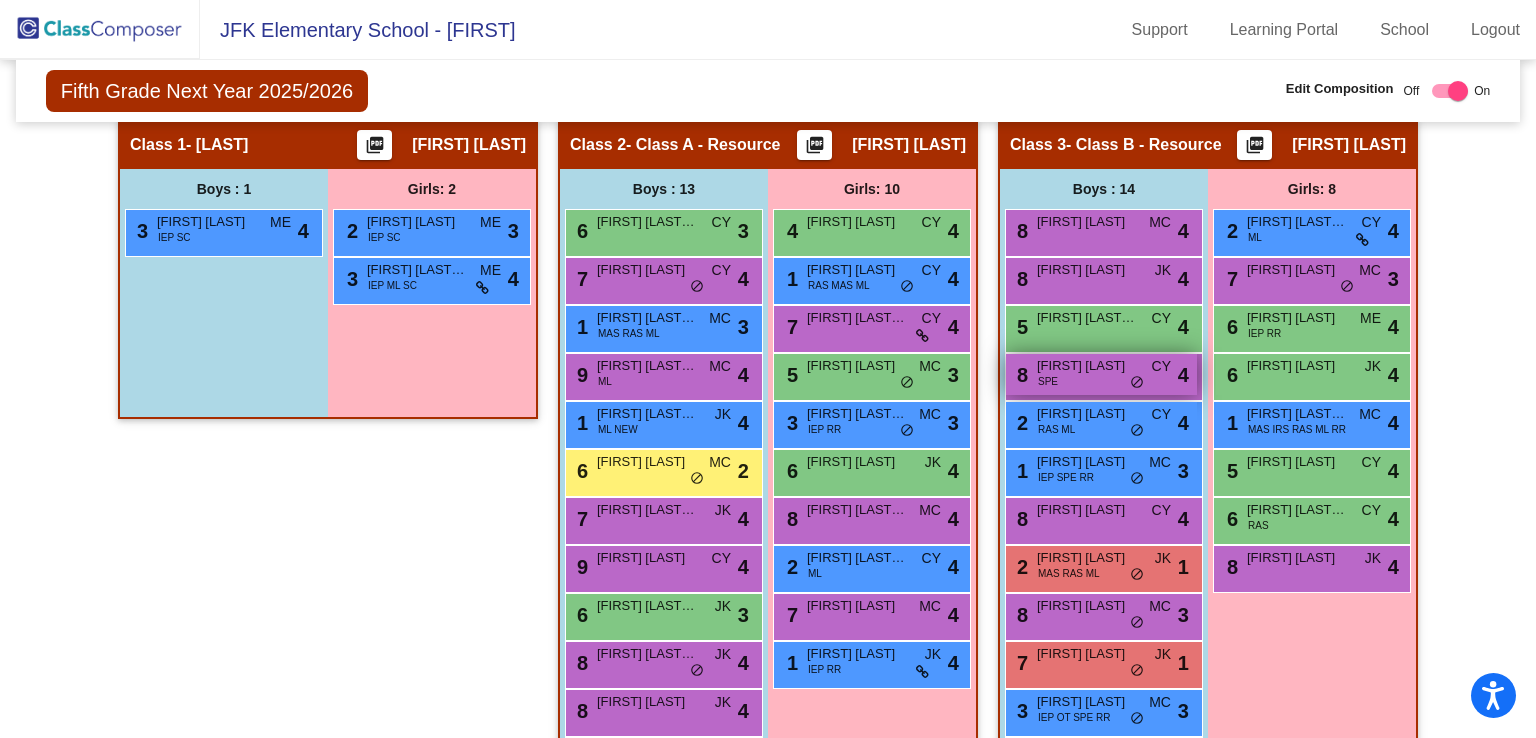 click on "[FIRST] [LAST]" at bounding box center [1087, 366] 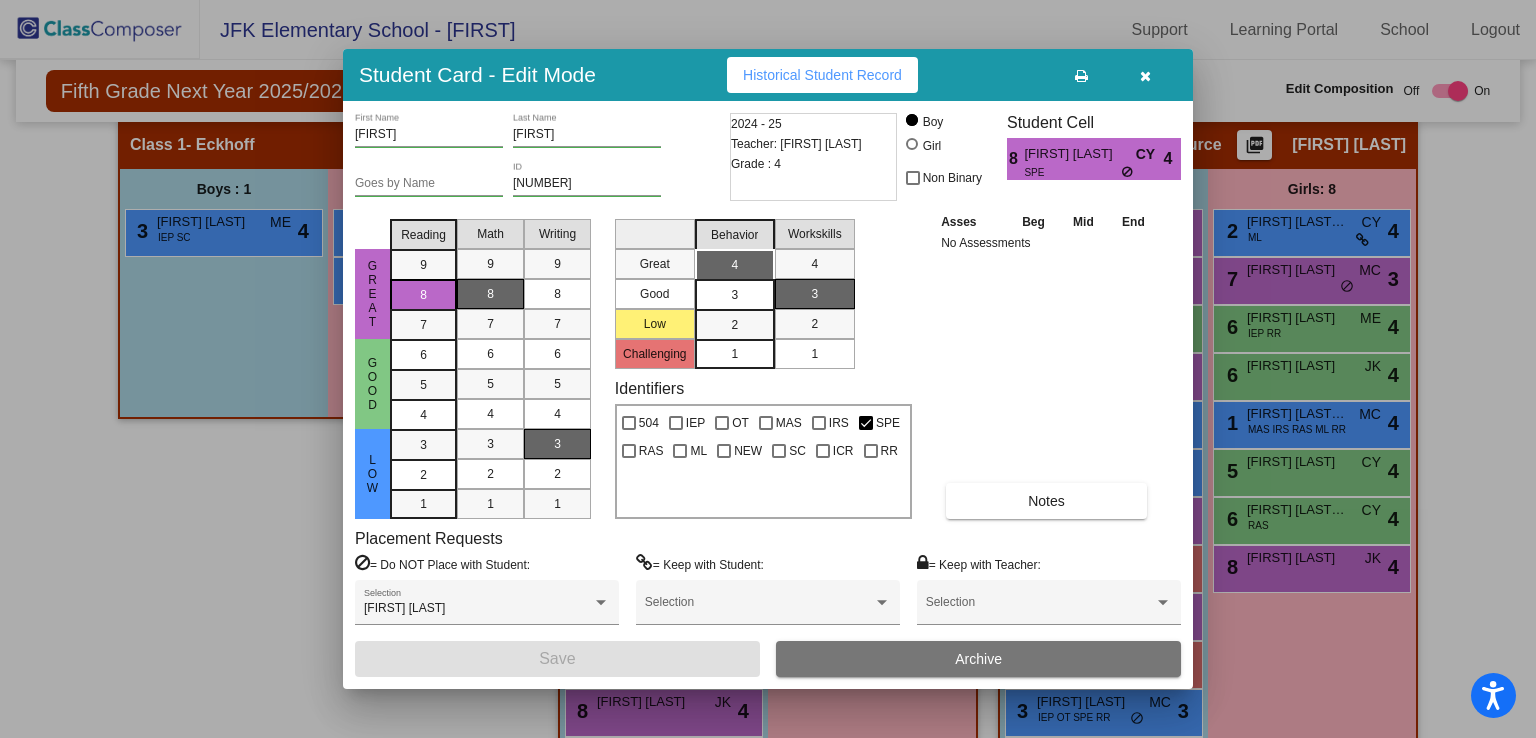 click at bounding box center [1145, 76] 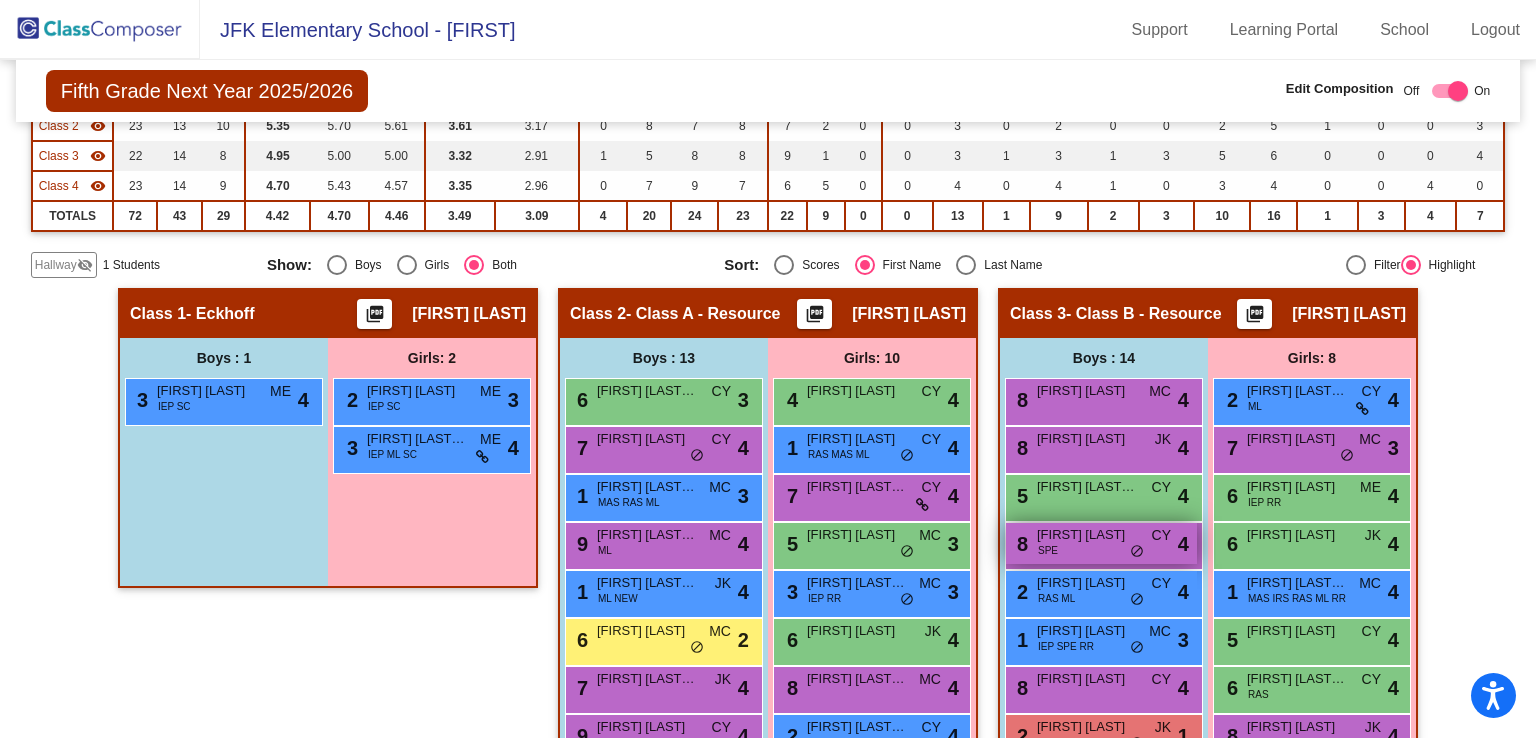 scroll, scrollTop: 296, scrollLeft: 0, axis: vertical 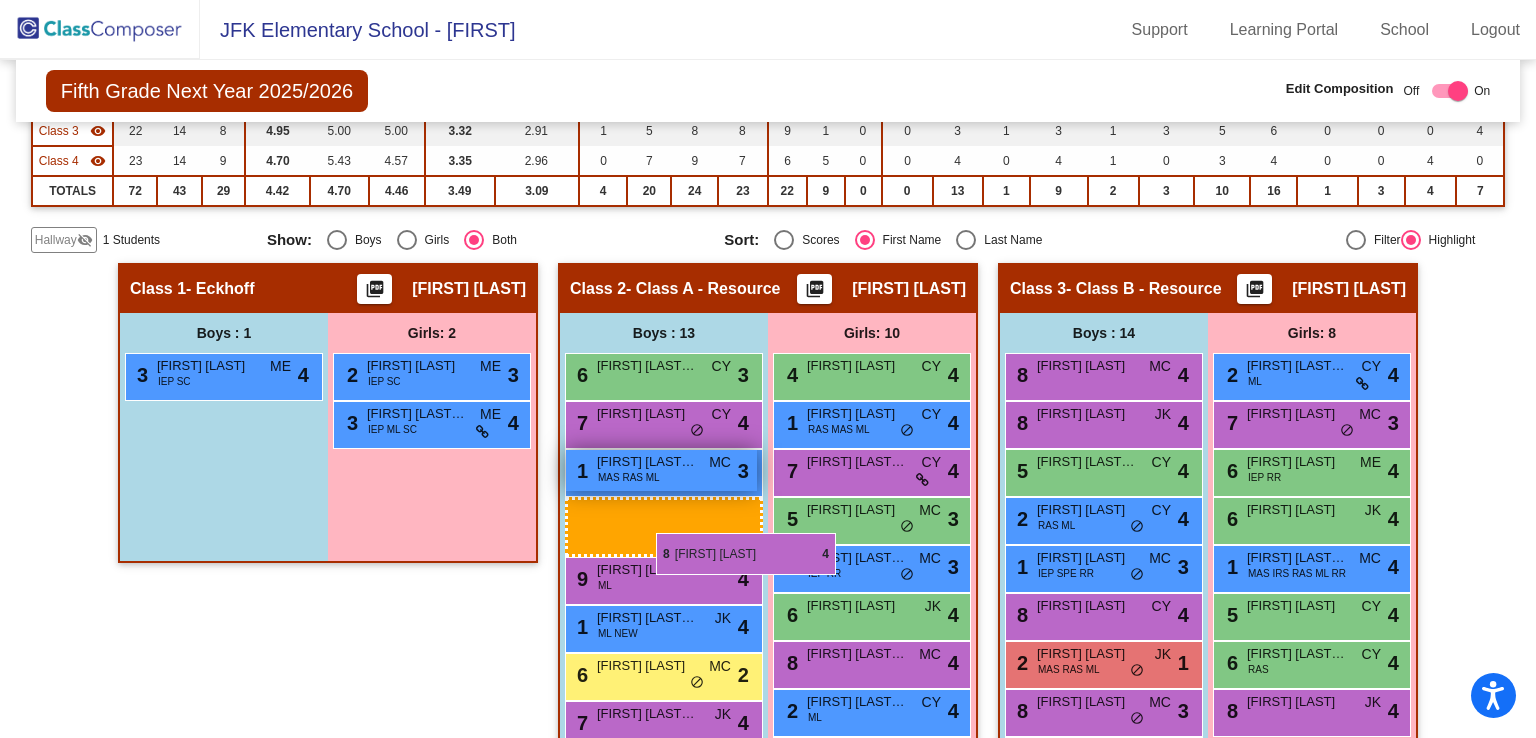 drag, startPoint x: 1063, startPoint y: 513, endPoint x: 656, endPoint y: 533, distance: 407.49112 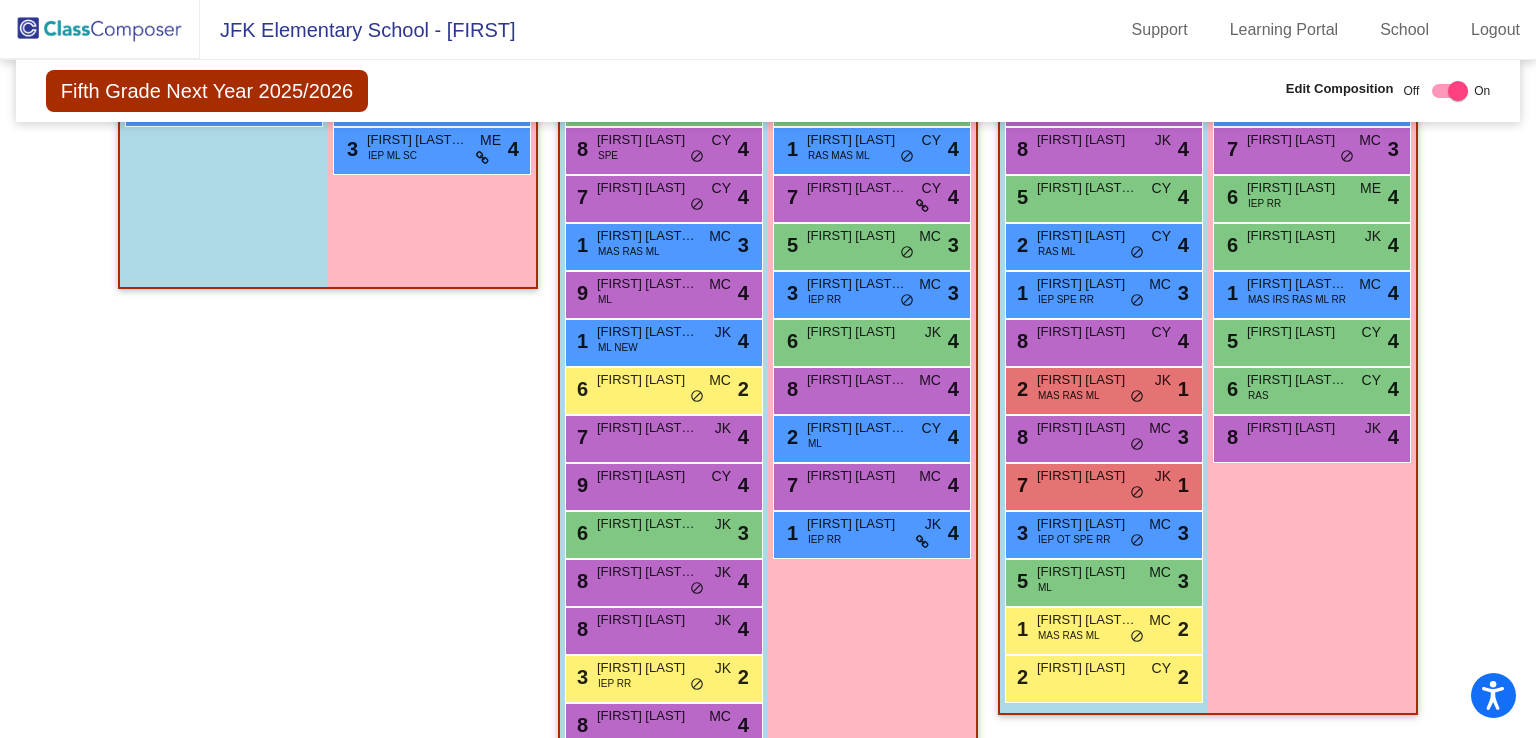 scroll, scrollTop: 555, scrollLeft: 0, axis: vertical 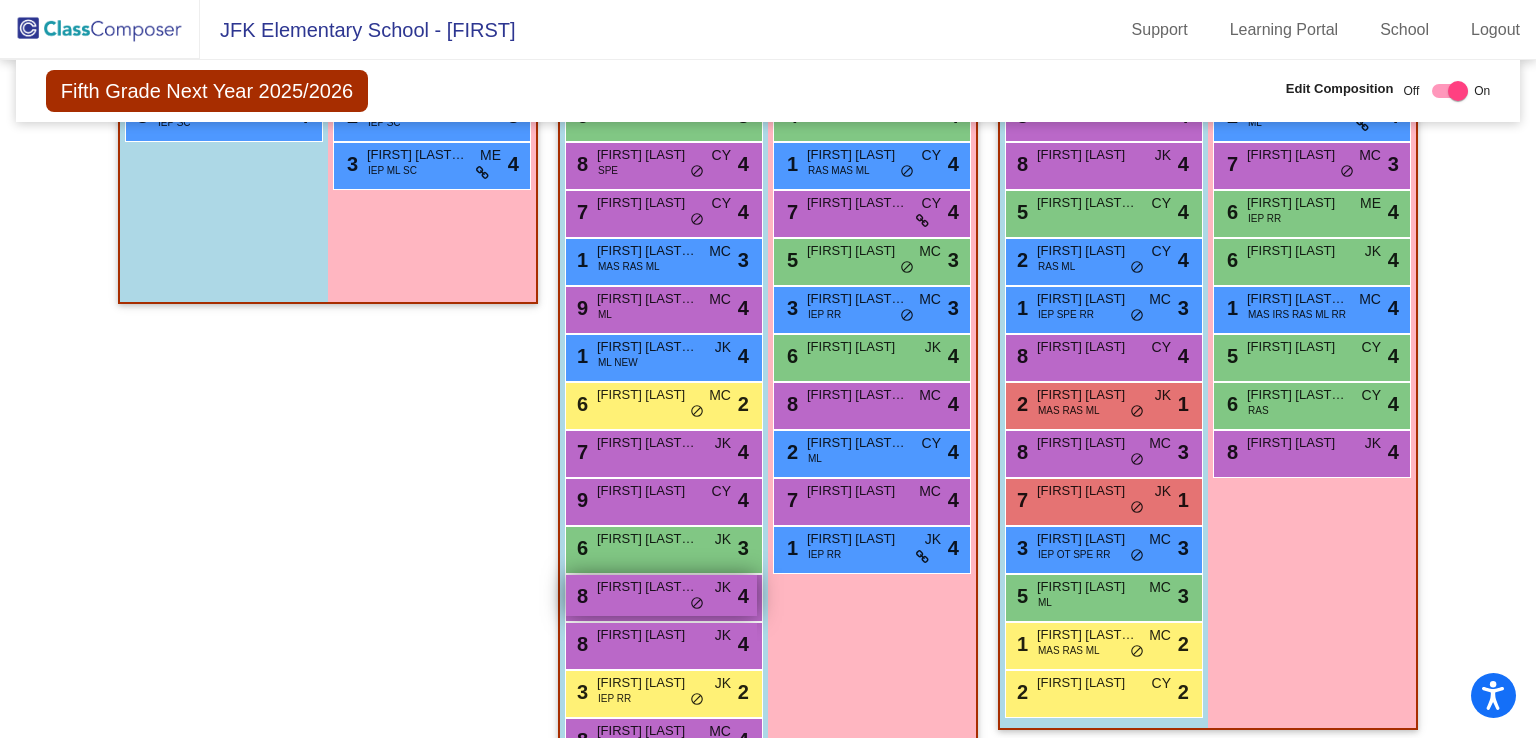click on "[FIRST] [LAST]-[LAST]" at bounding box center (647, 587) 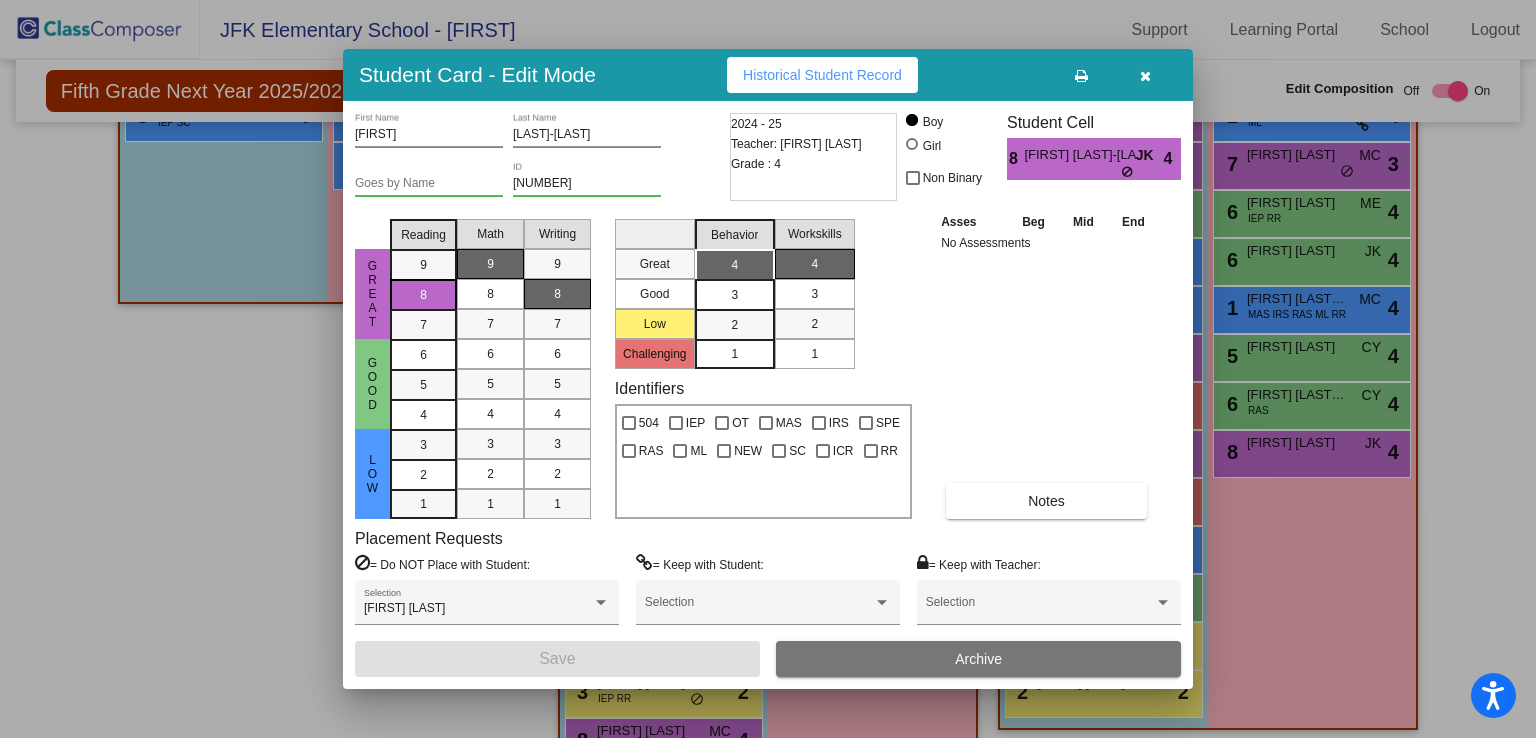 click at bounding box center (1145, 76) 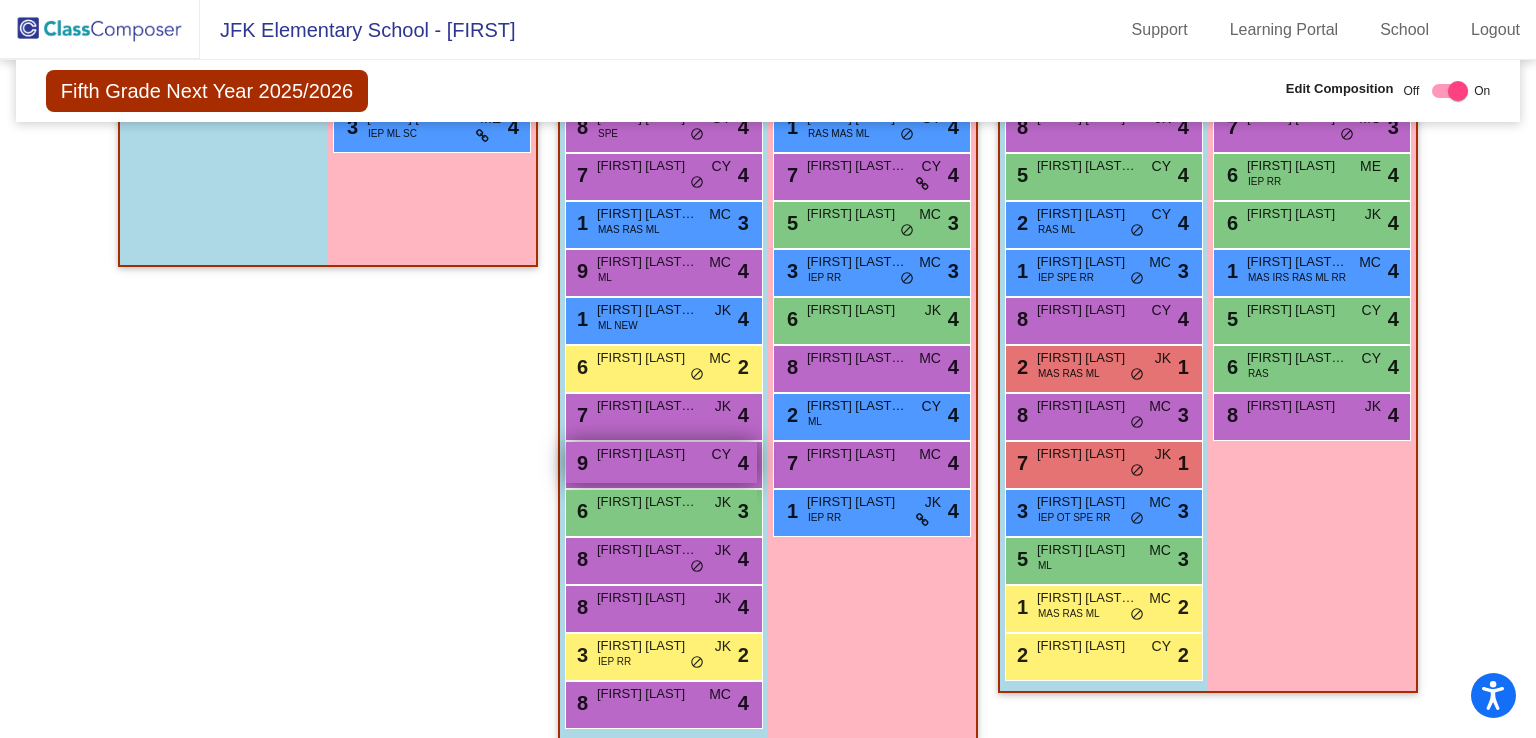 scroll, scrollTop: 590, scrollLeft: 0, axis: vertical 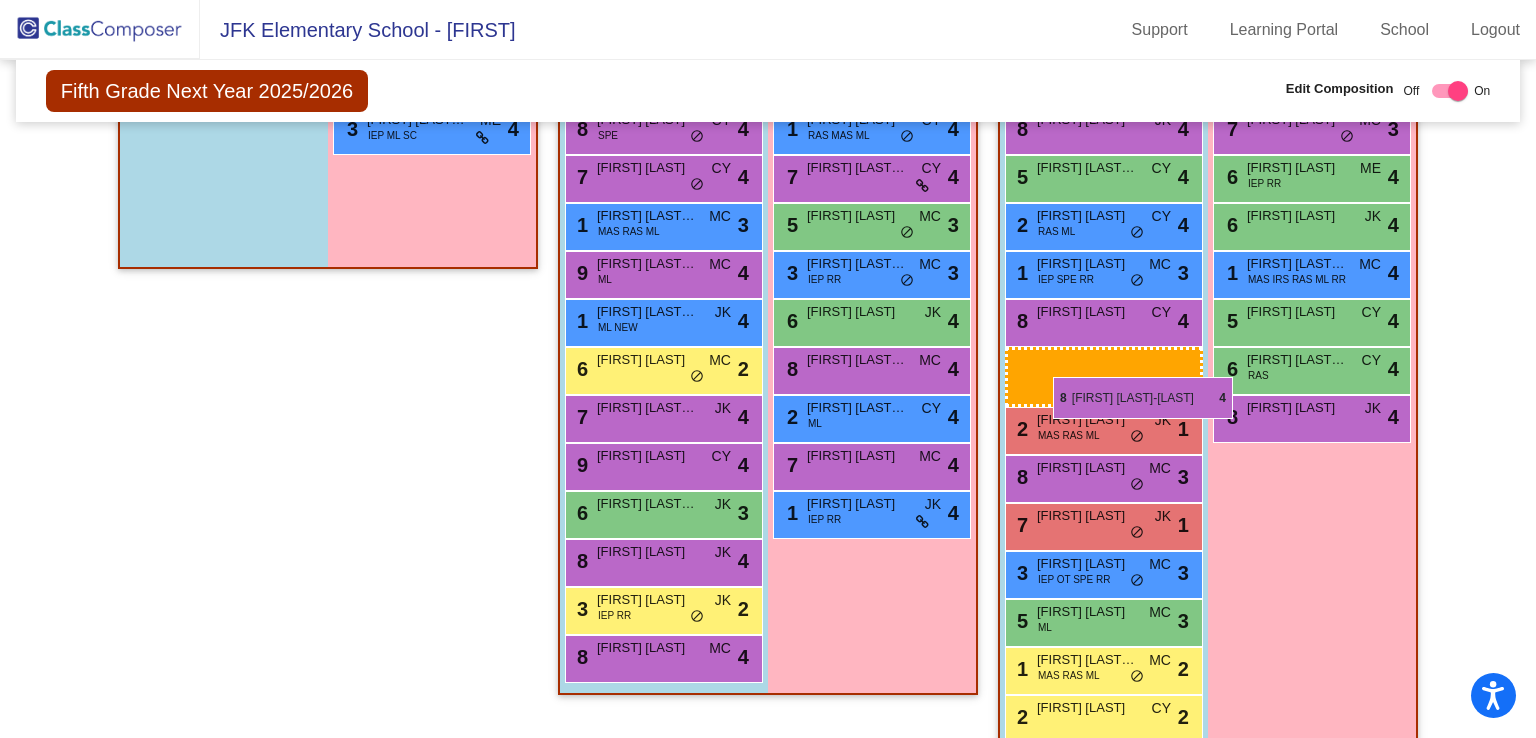 drag, startPoint x: 632, startPoint y: 557, endPoint x: 1053, endPoint y: 377, distance: 457.8657 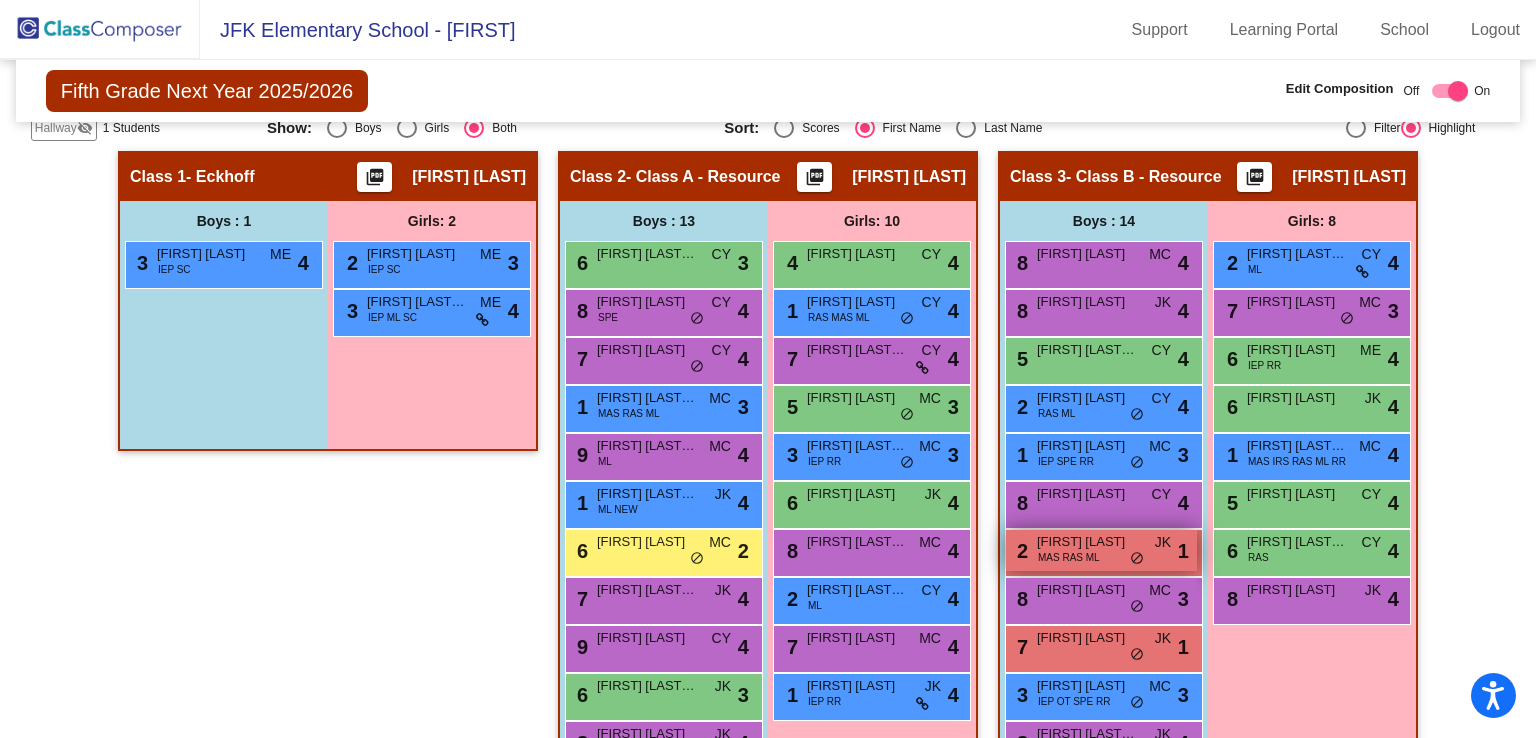 scroll, scrollTop: 407, scrollLeft: 0, axis: vertical 